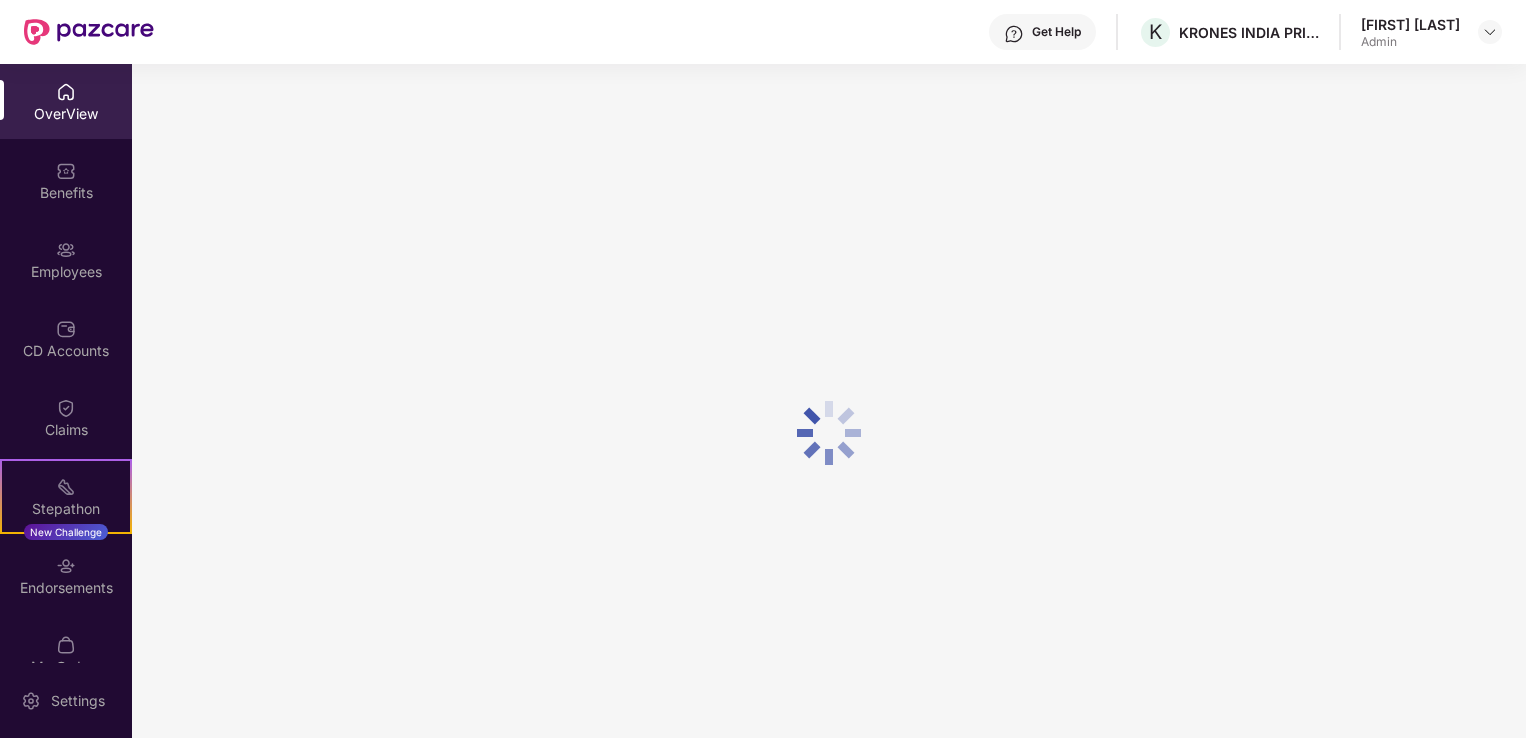 scroll, scrollTop: 0, scrollLeft: 0, axis: both 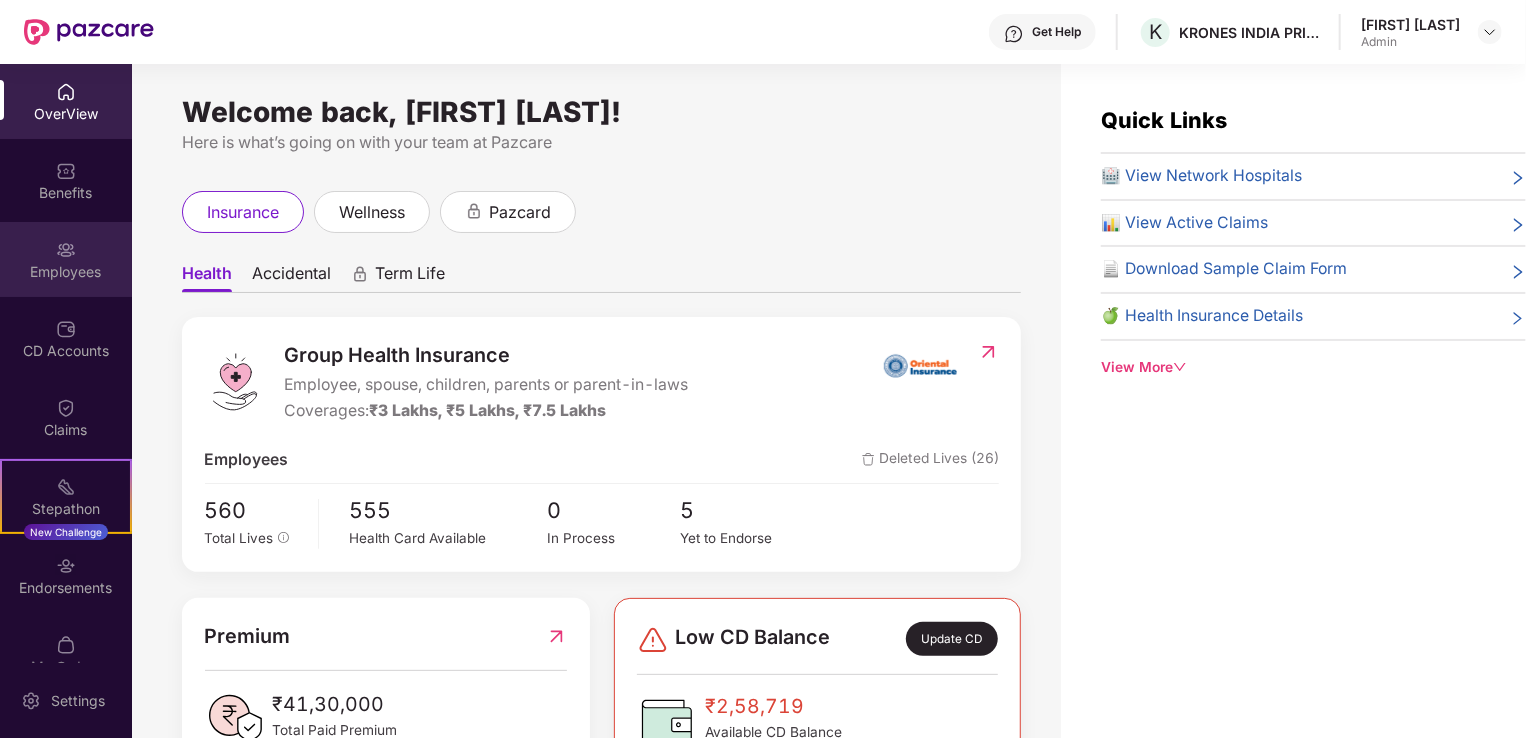 click at bounding box center (66, 250) 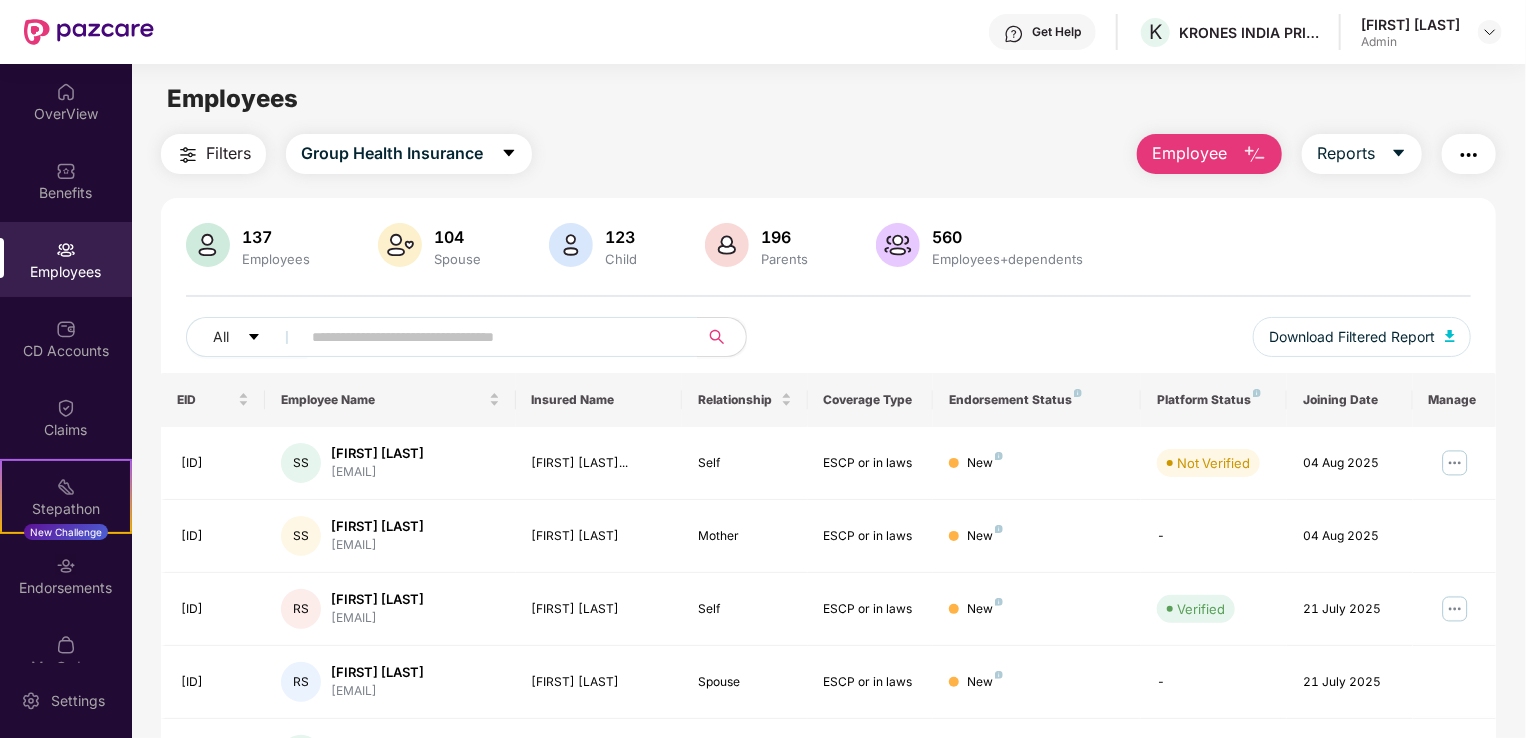 click at bounding box center (1255, 155) 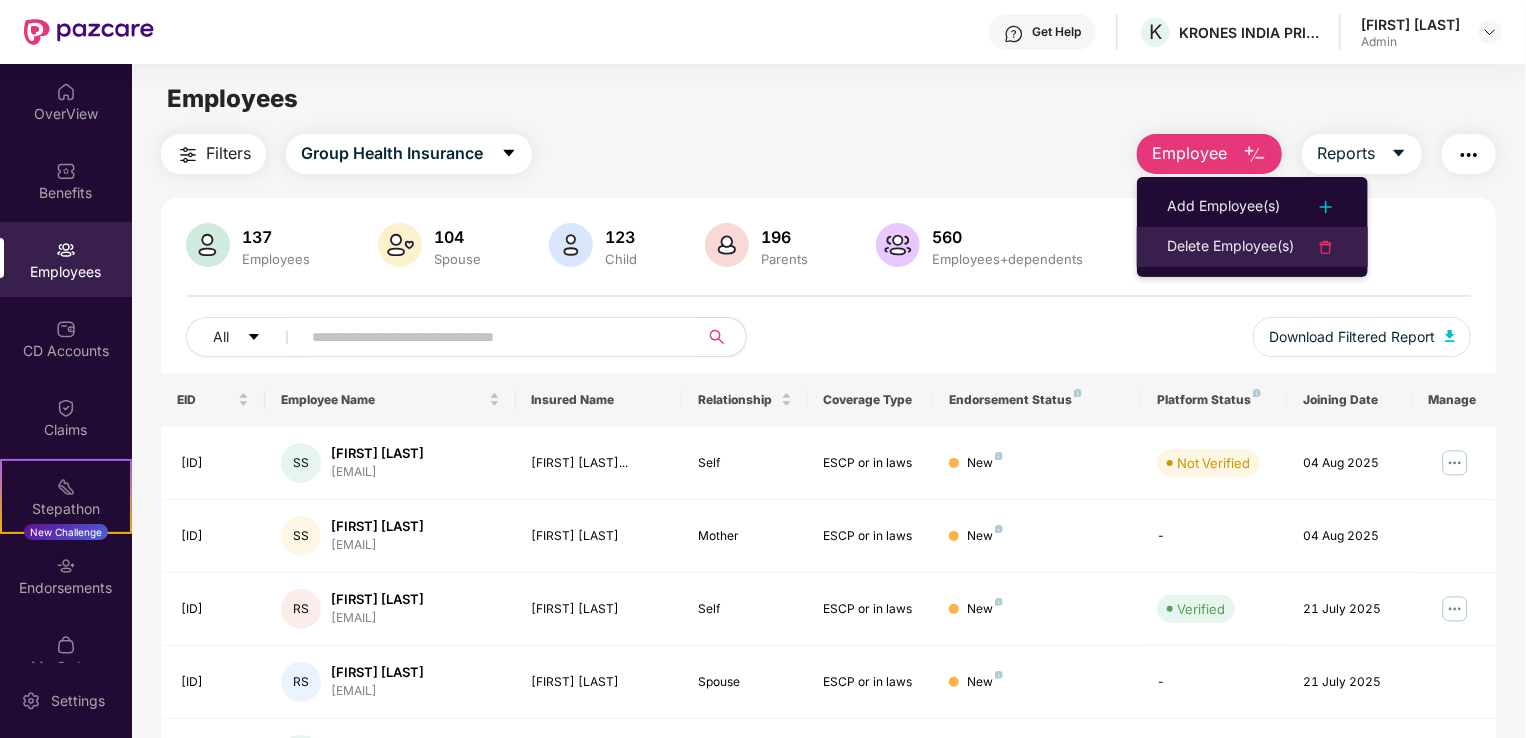 click on "Delete Employee(s)" at bounding box center [1230, 247] 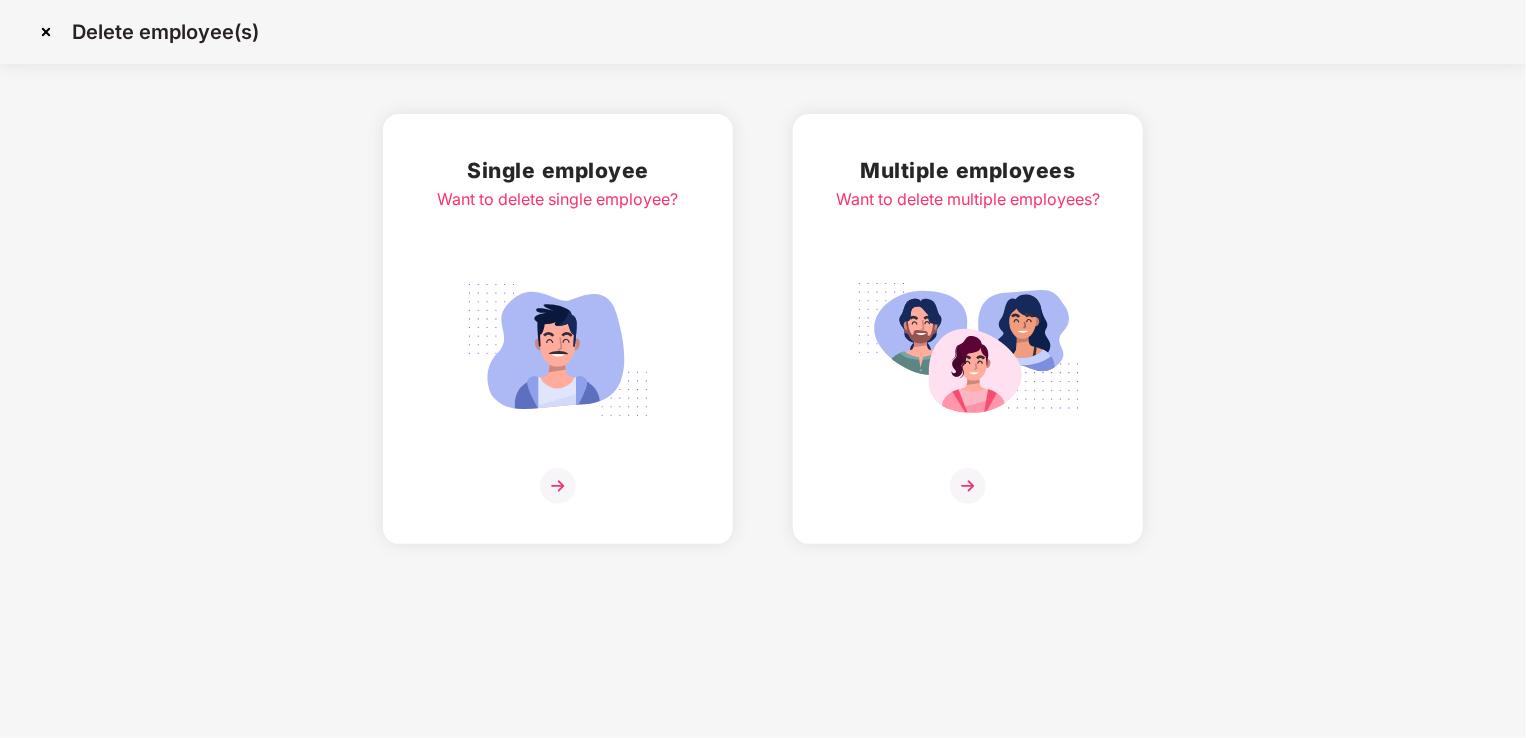 click at bounding box center [558, 350] 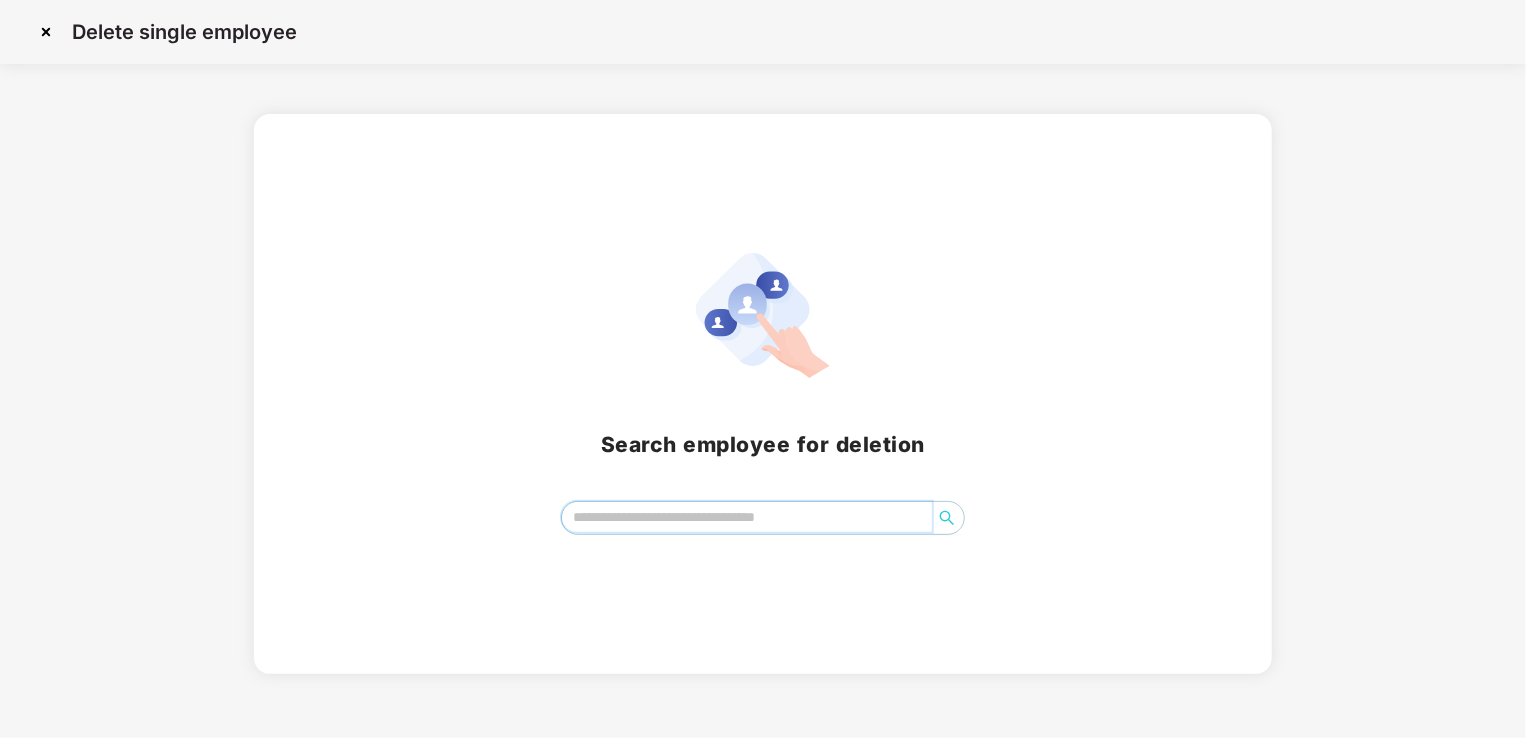 click at bounding box center [747, 517] 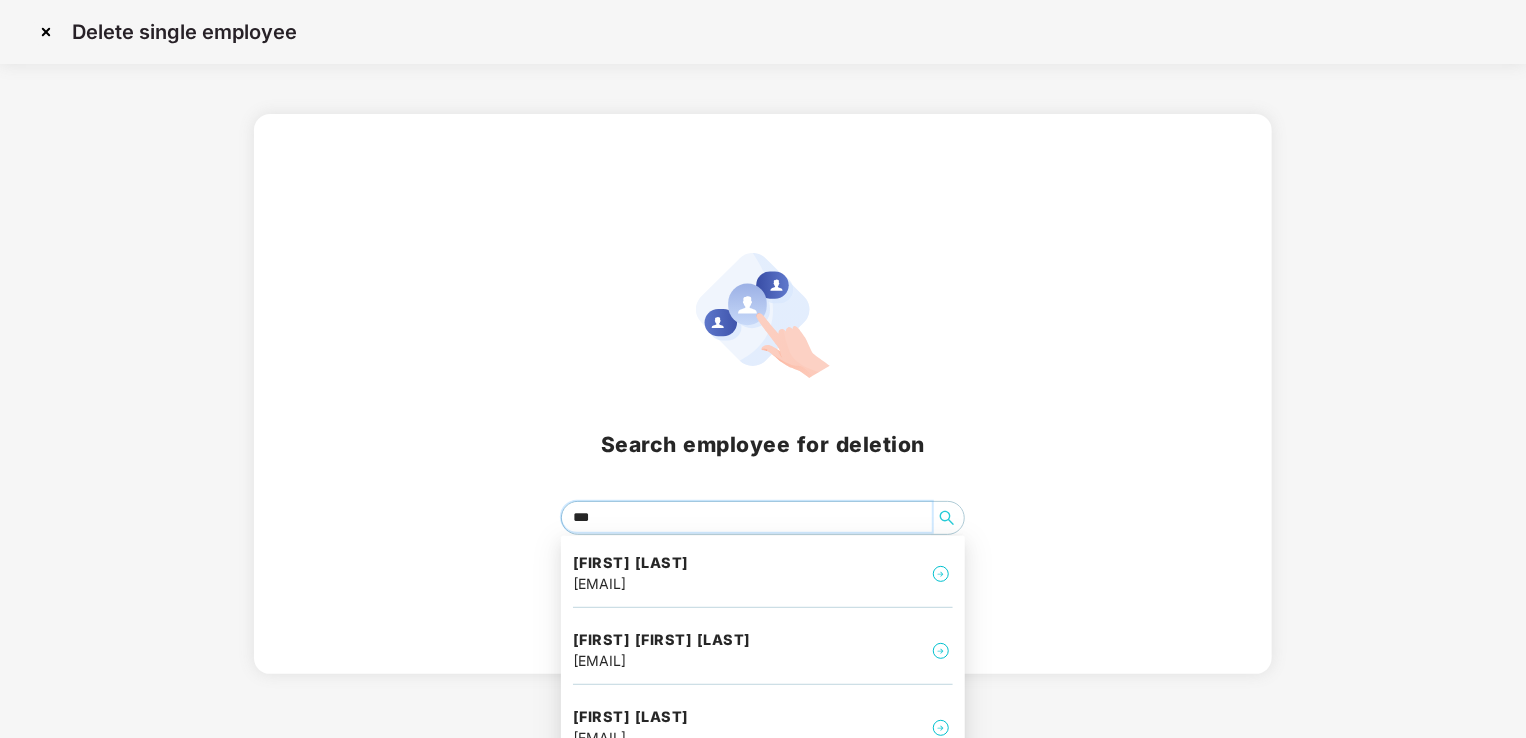 type on "****" 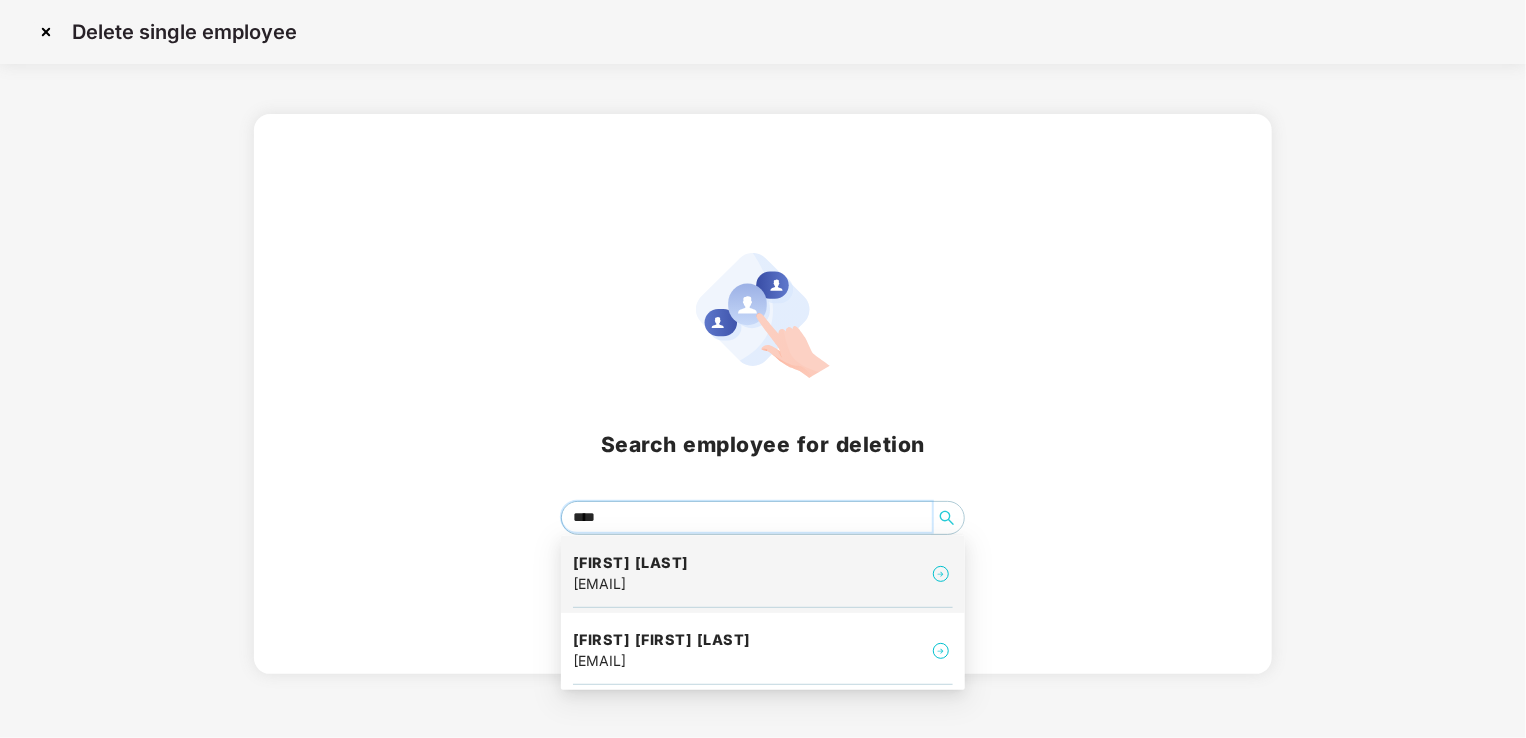 click on "[FIRST] [LAST]" at bounding box center (631, 563) 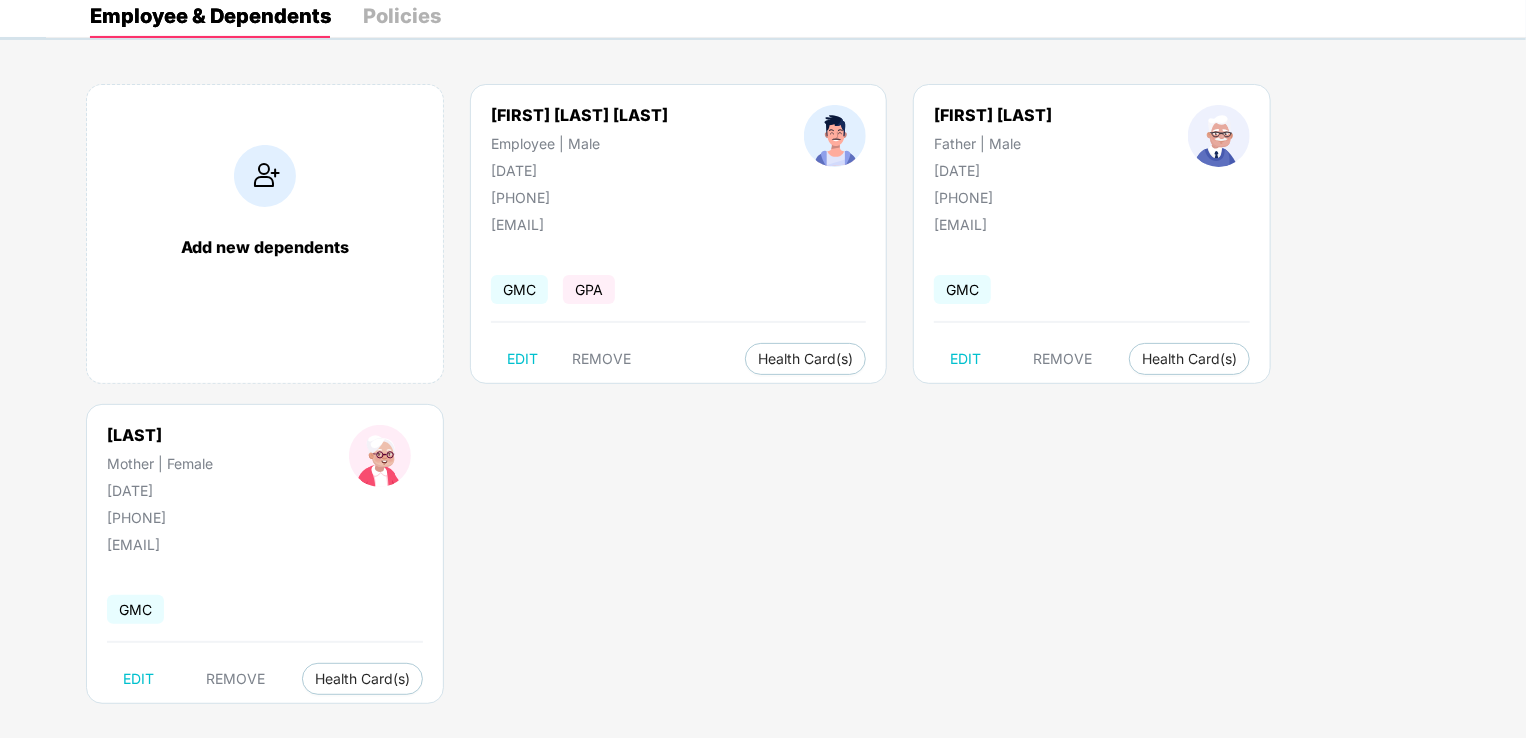 scroll, scrollTop: 0, scrollLeft: 0, axis: both 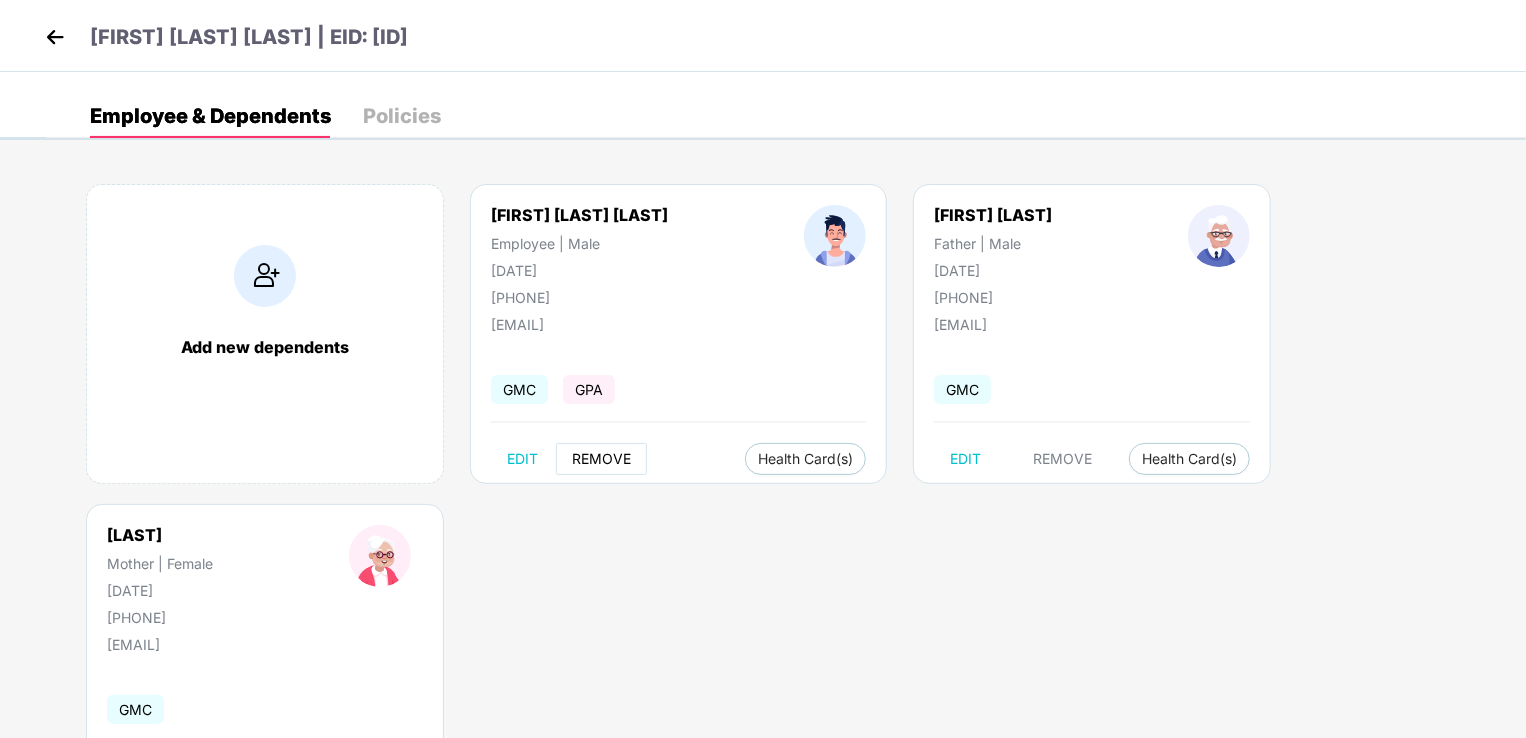 click on "REMOVE" at bounding box center (601, 459) 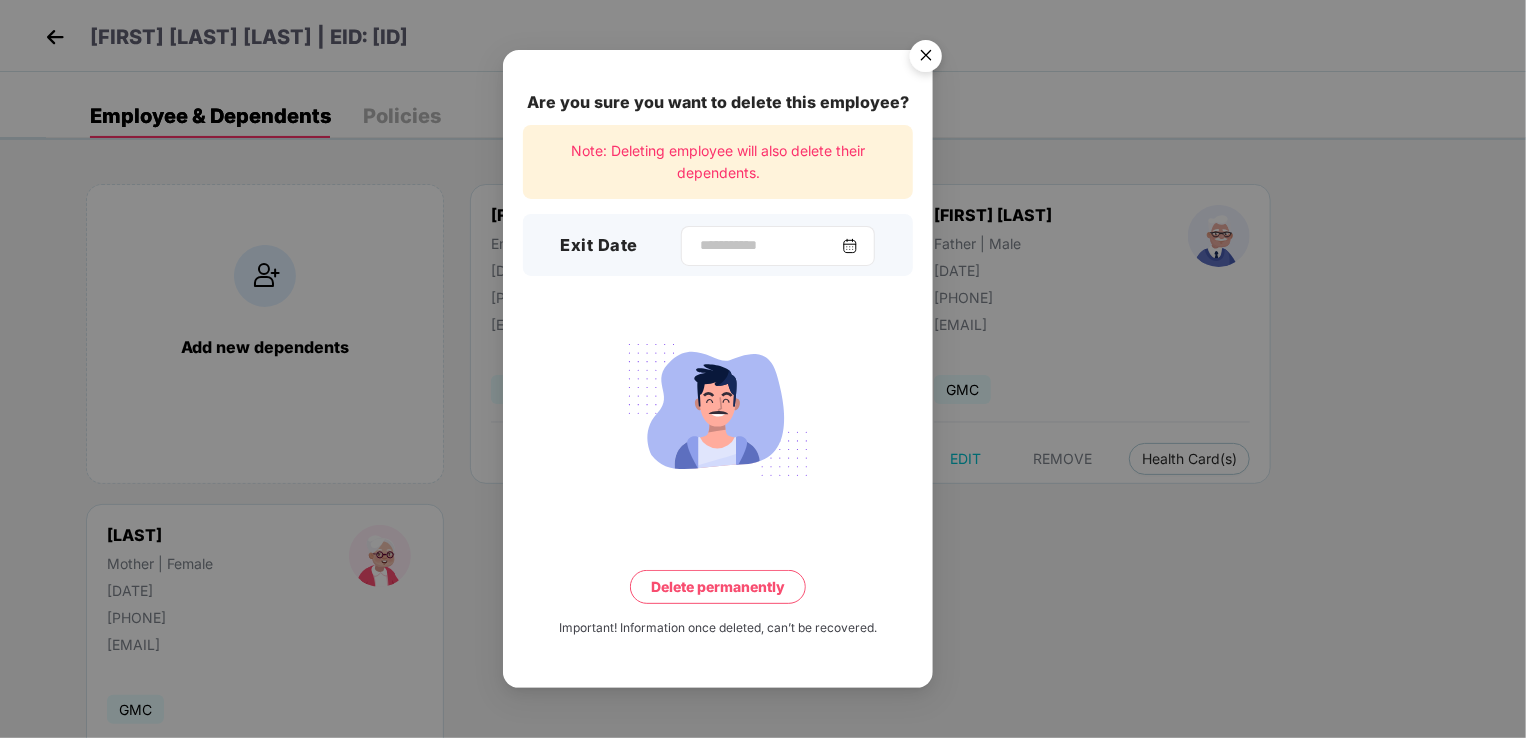 click at bounding box center (850, 246) 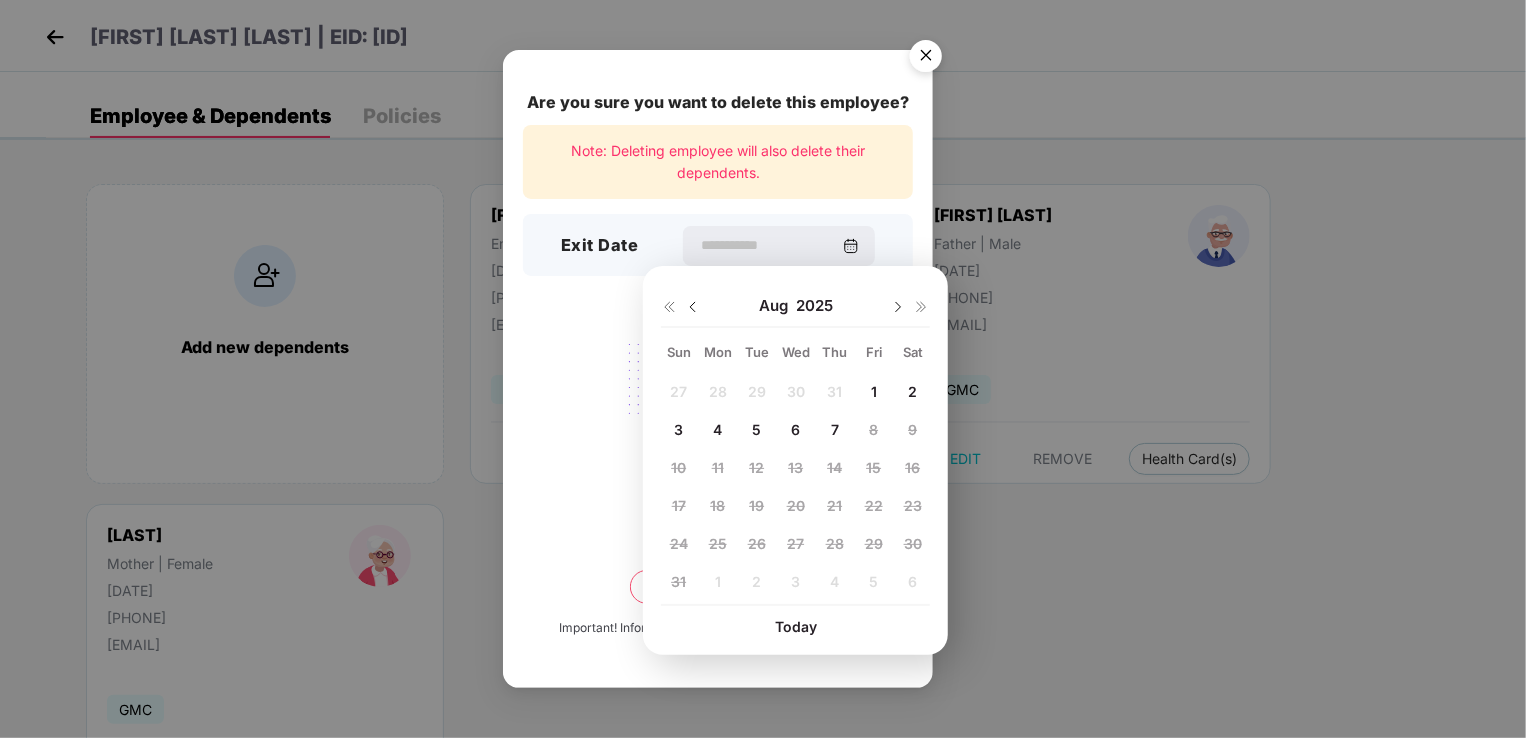 click at bounding box center [693, 307] 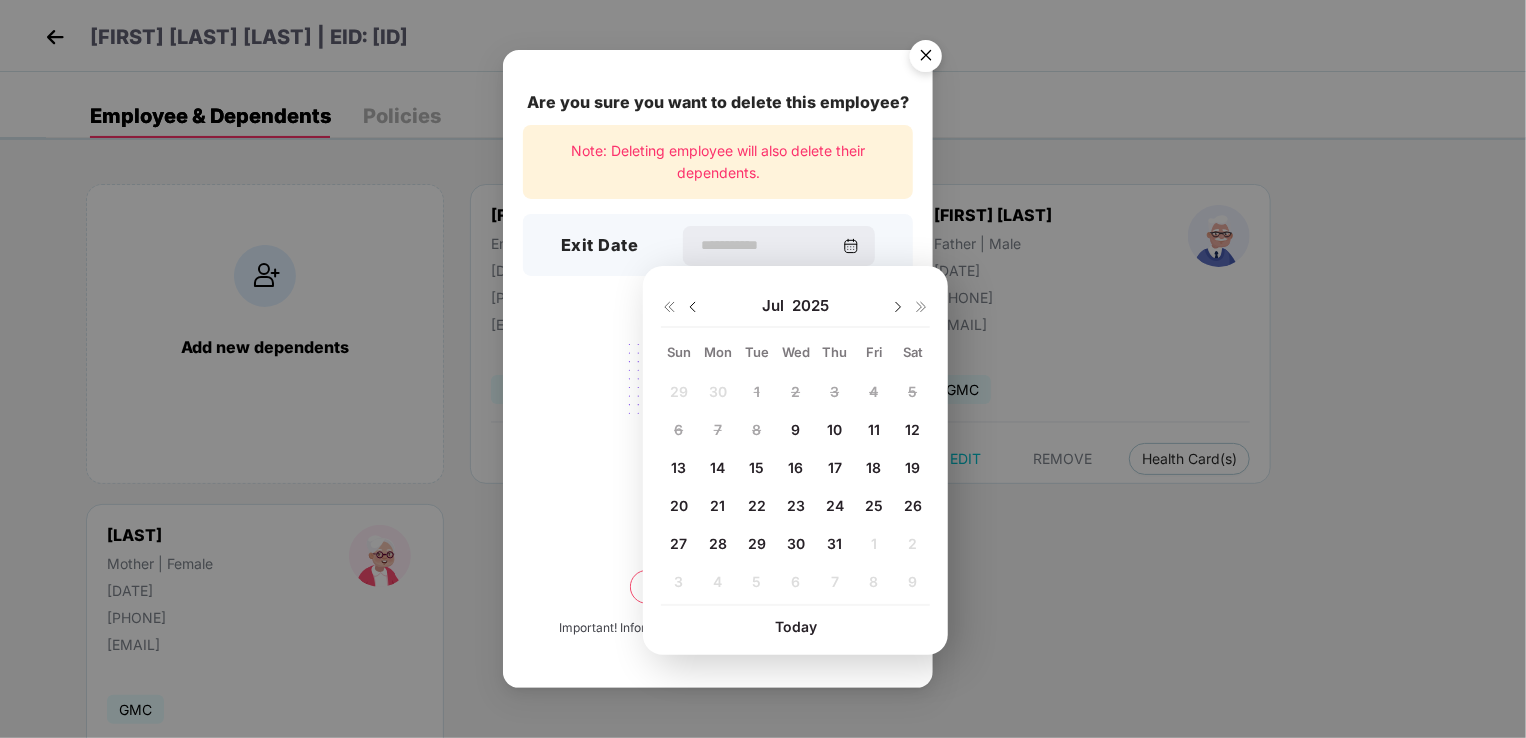 click on "31" at bounding box center (834, 543) 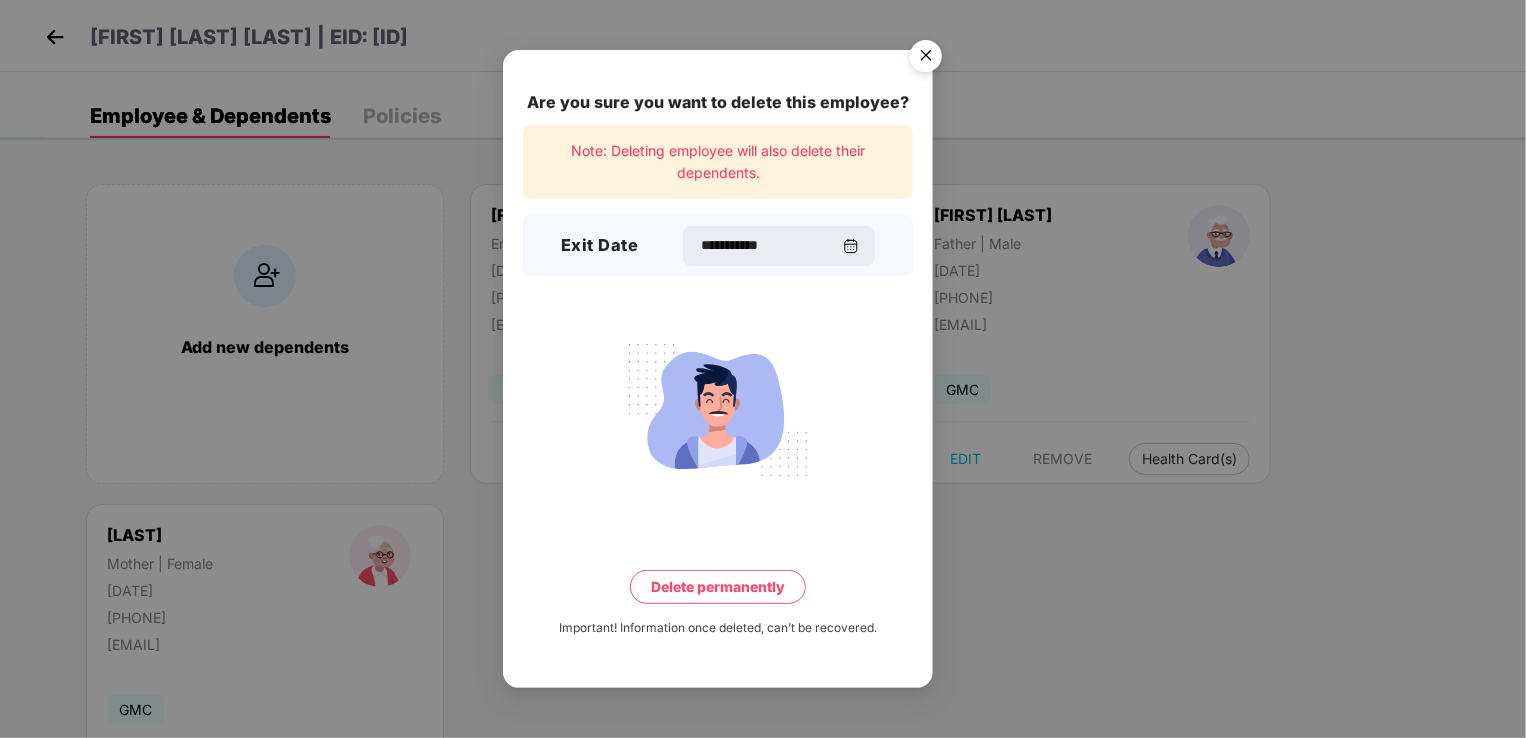 click on "Delete permanently" at bounding box center [718, 587] 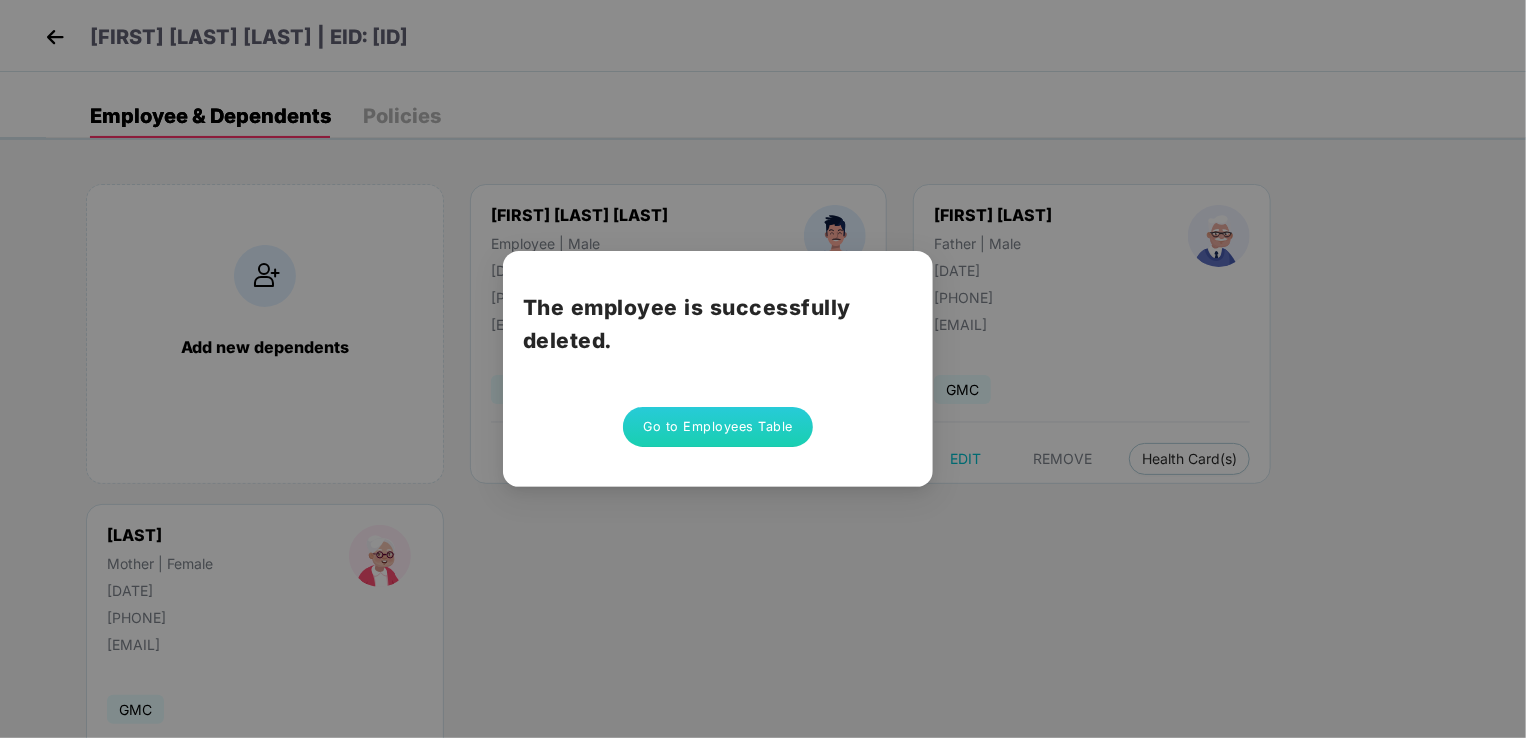 click on "Go to Employees Table" at bounding box center (718, 427) 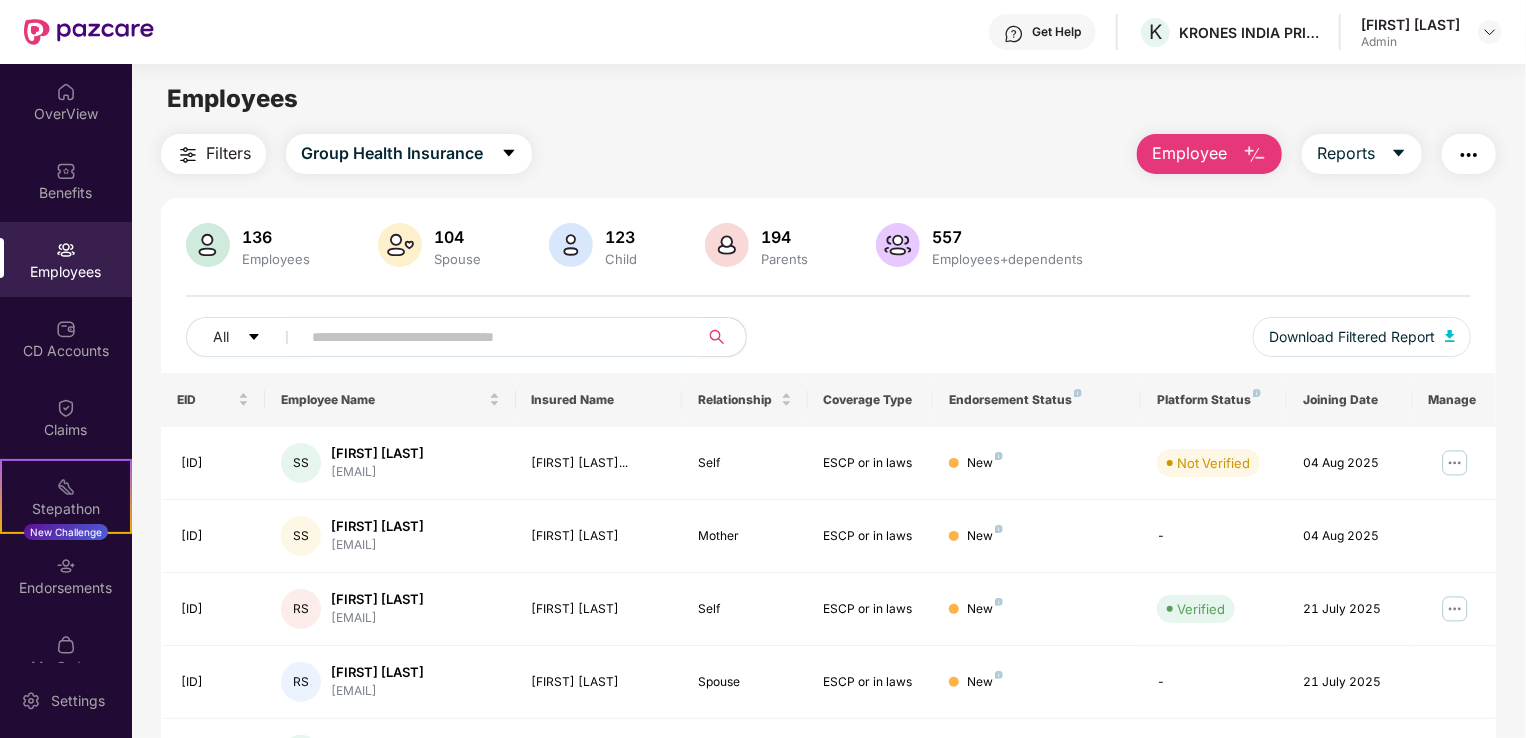 click at bounding box center [491, 337] 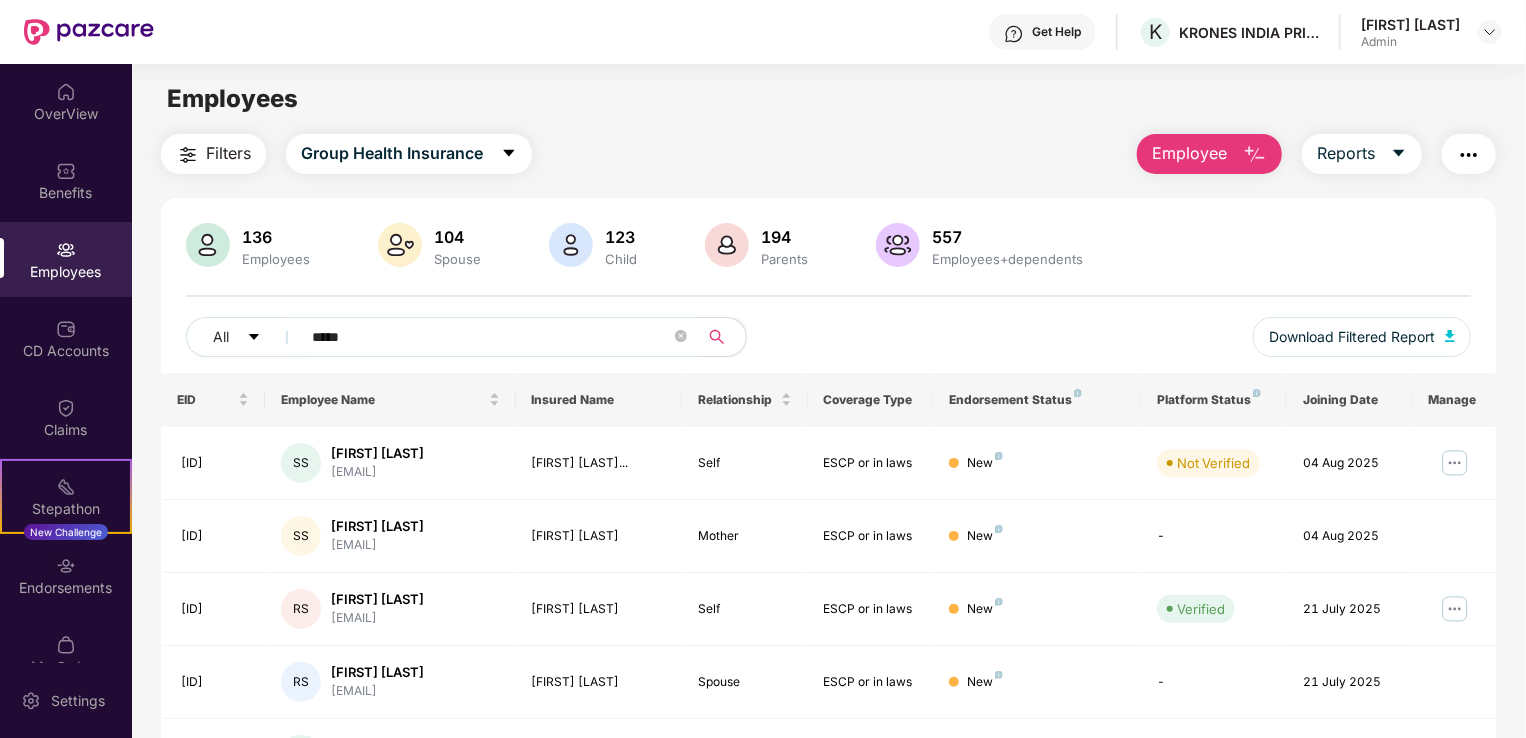 type on "******" 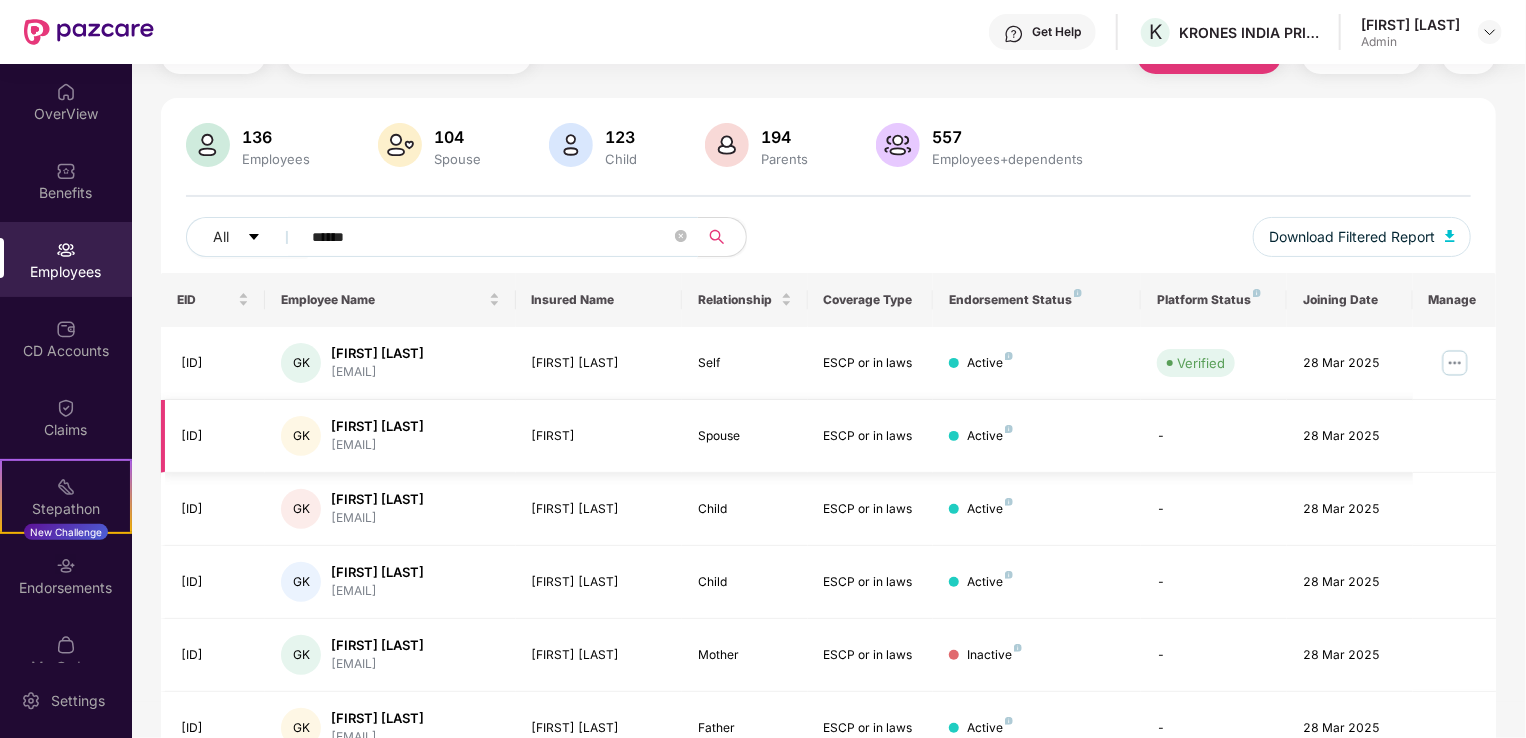 scroll, scrollTop: 196, scrollLeft: 0, axis: vertical 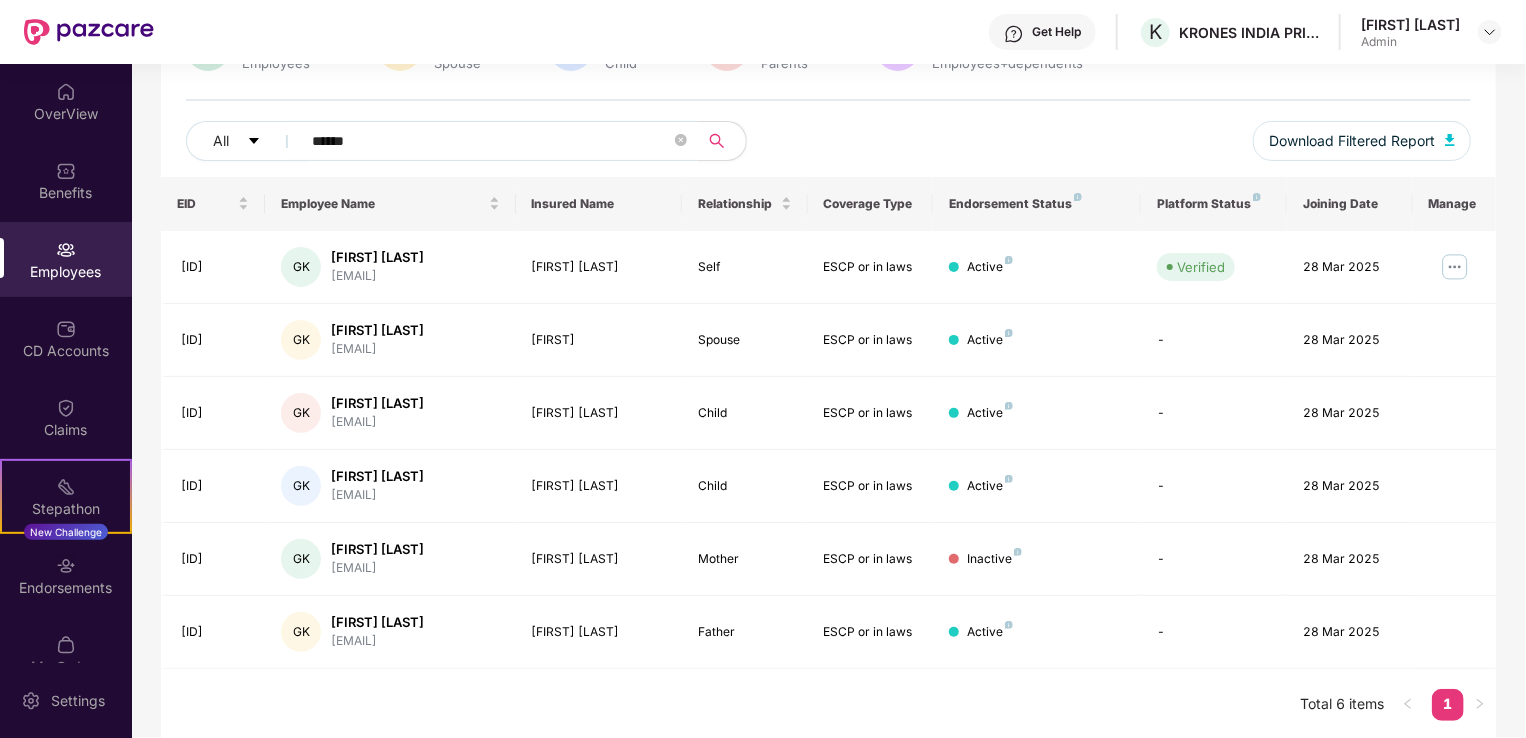 drag, startPoint x: 375, startPoint y: 141, endPoint x: 184, endPoint y: 122, distance: 191.9427 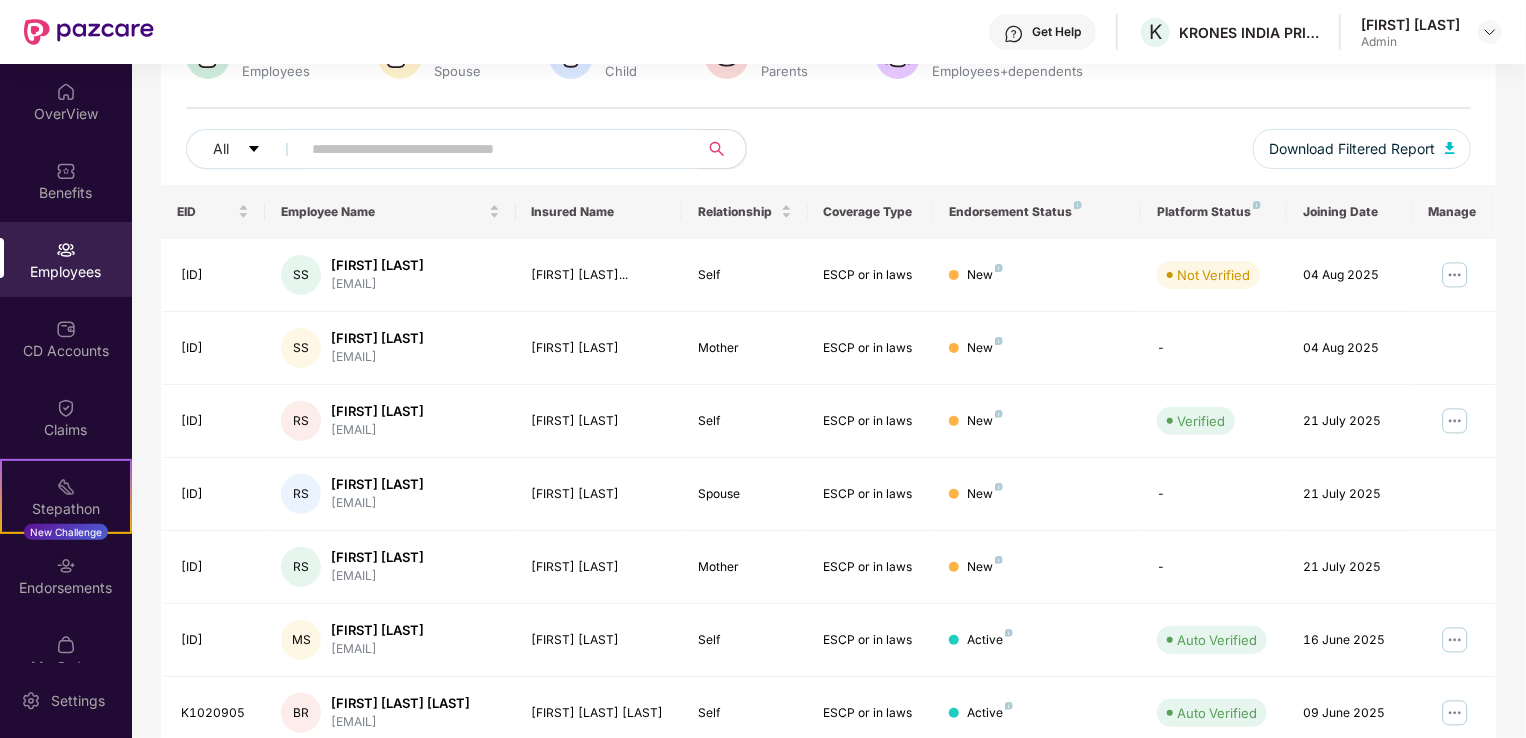 scroll, scrollTop: 0, scrollLeft: 0, axis: both 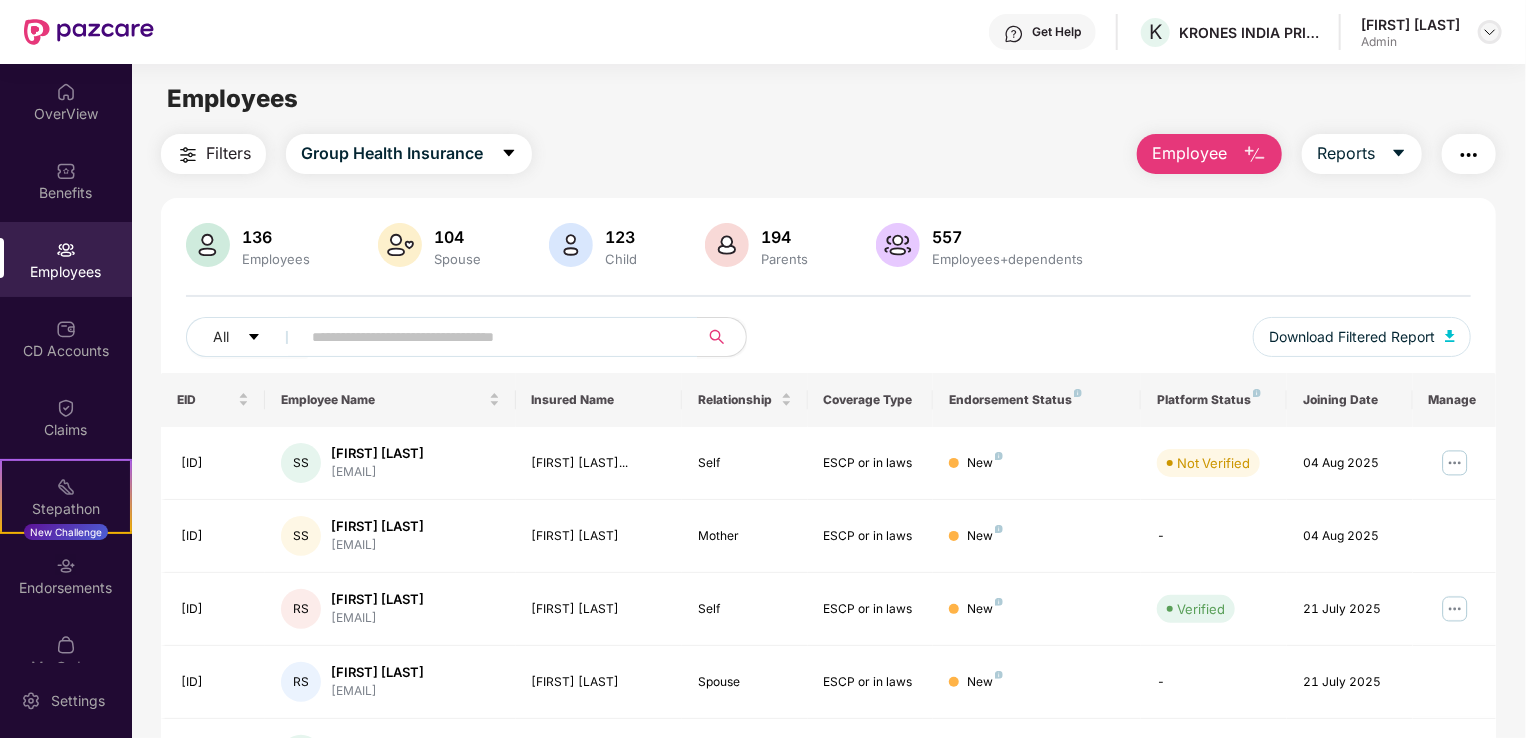 click at bounding box center (1490, 32) 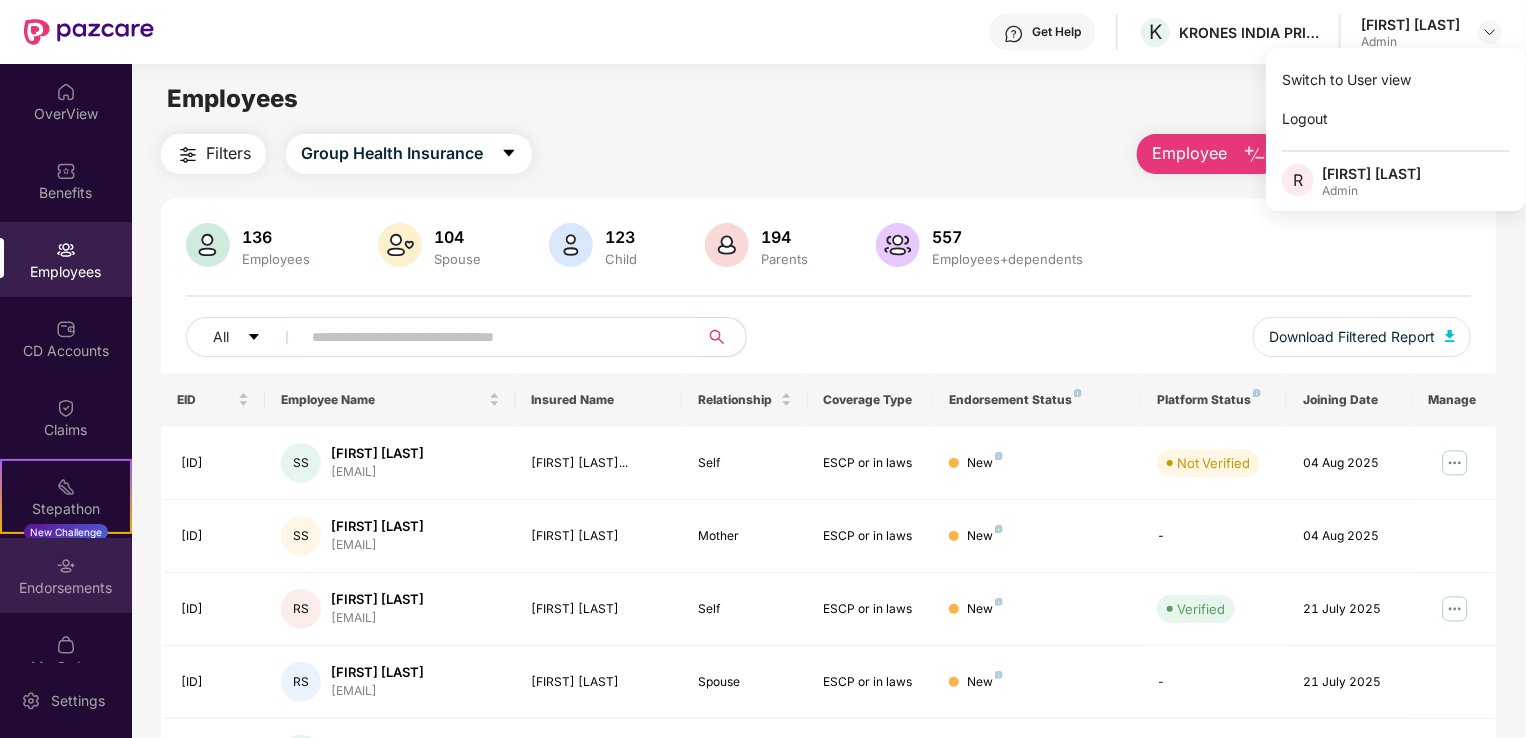 click at bounding box center [66, 566] 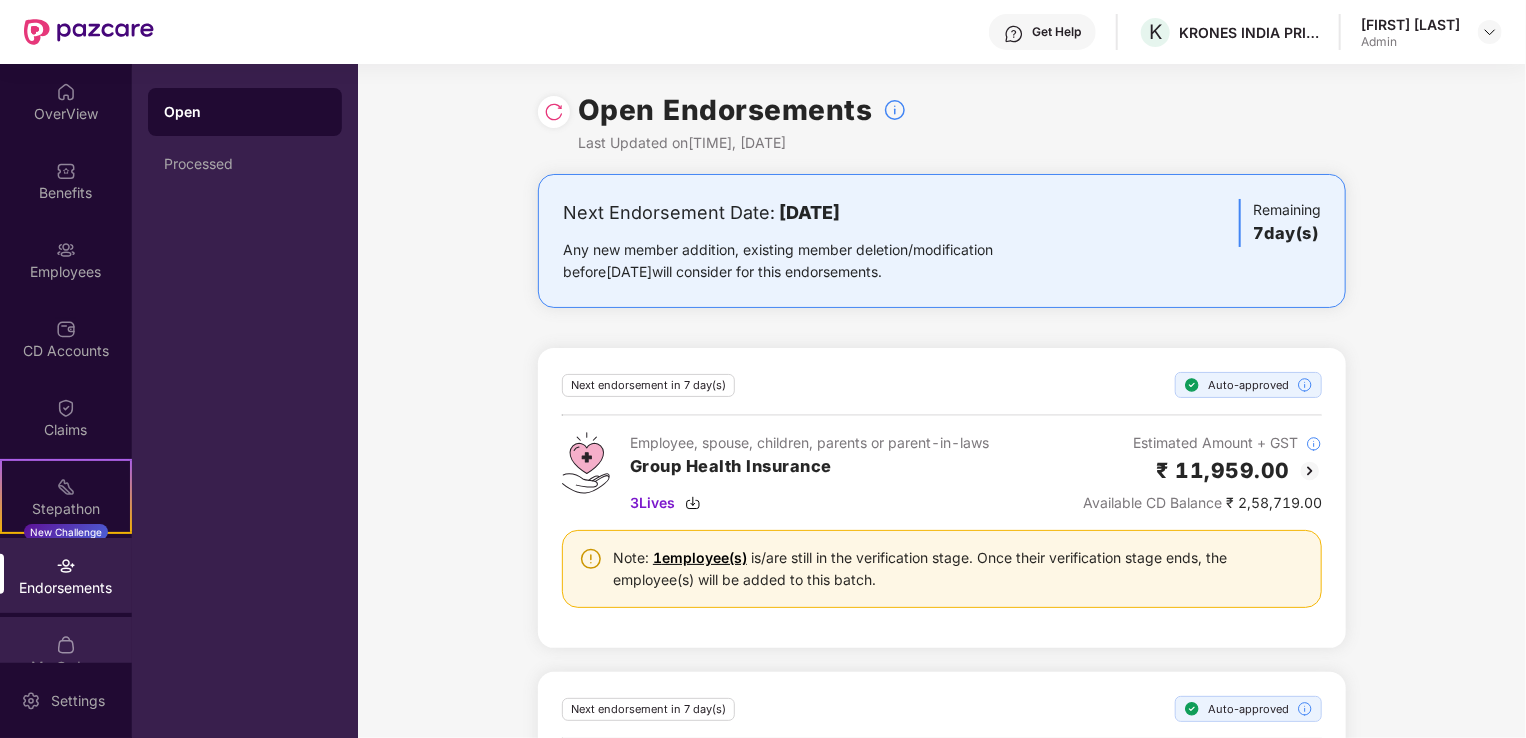 scroll, scrollTop: 32, scrollLeft: 0, axis: vertical 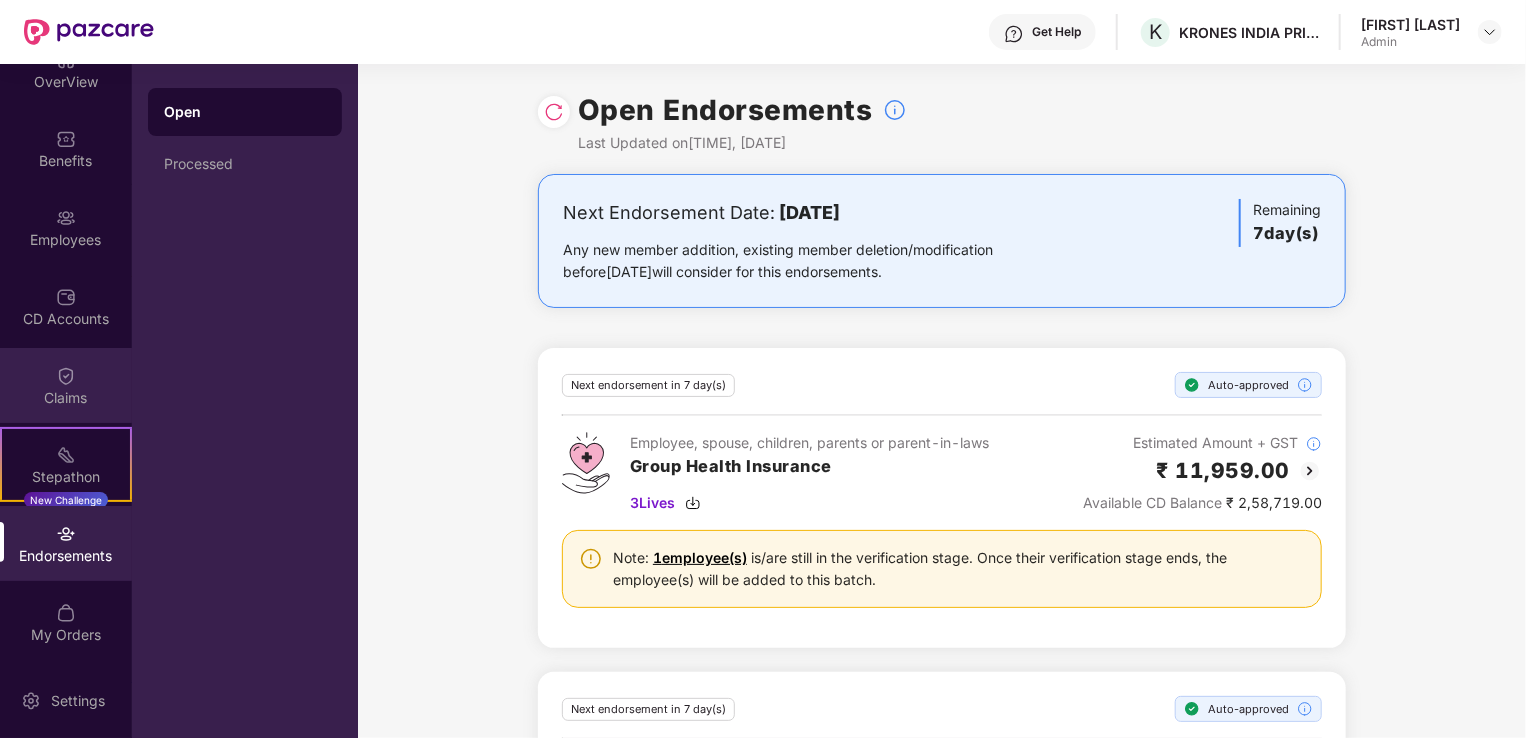 click at bounding box center (66, 376) 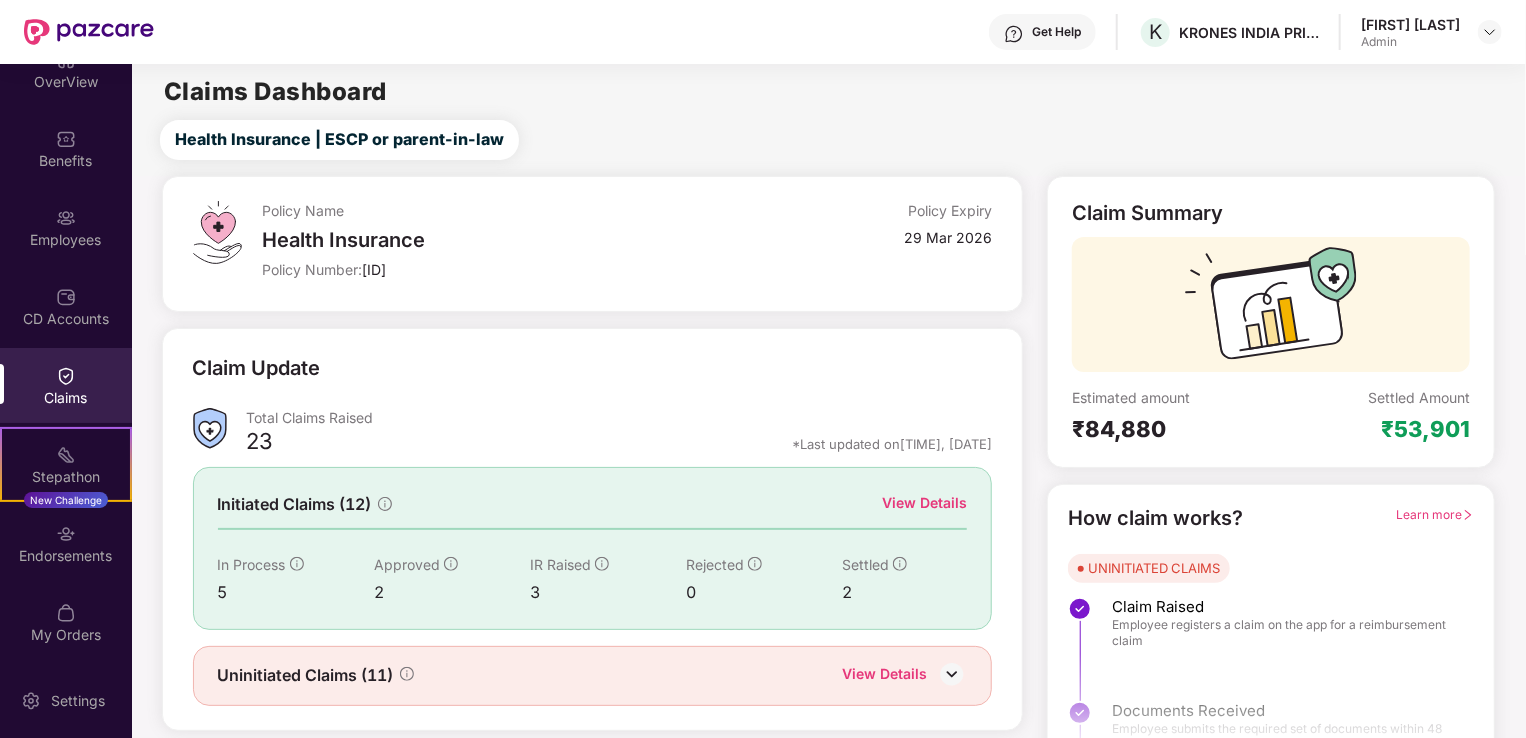 scroll, scrollTop: 44, scrollLeft: 0, axis: vertical 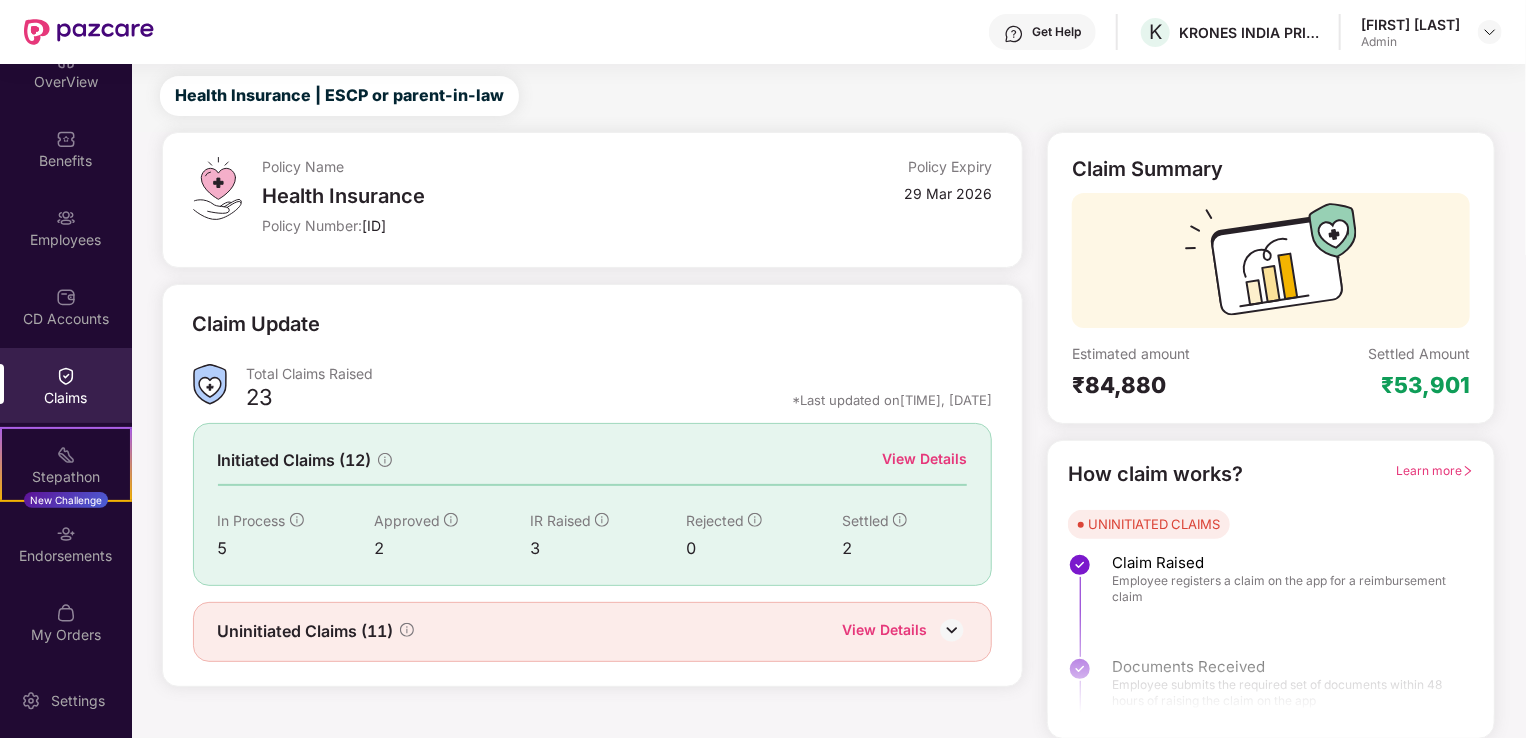 click on "View Details" at bounding box center [884, 632] 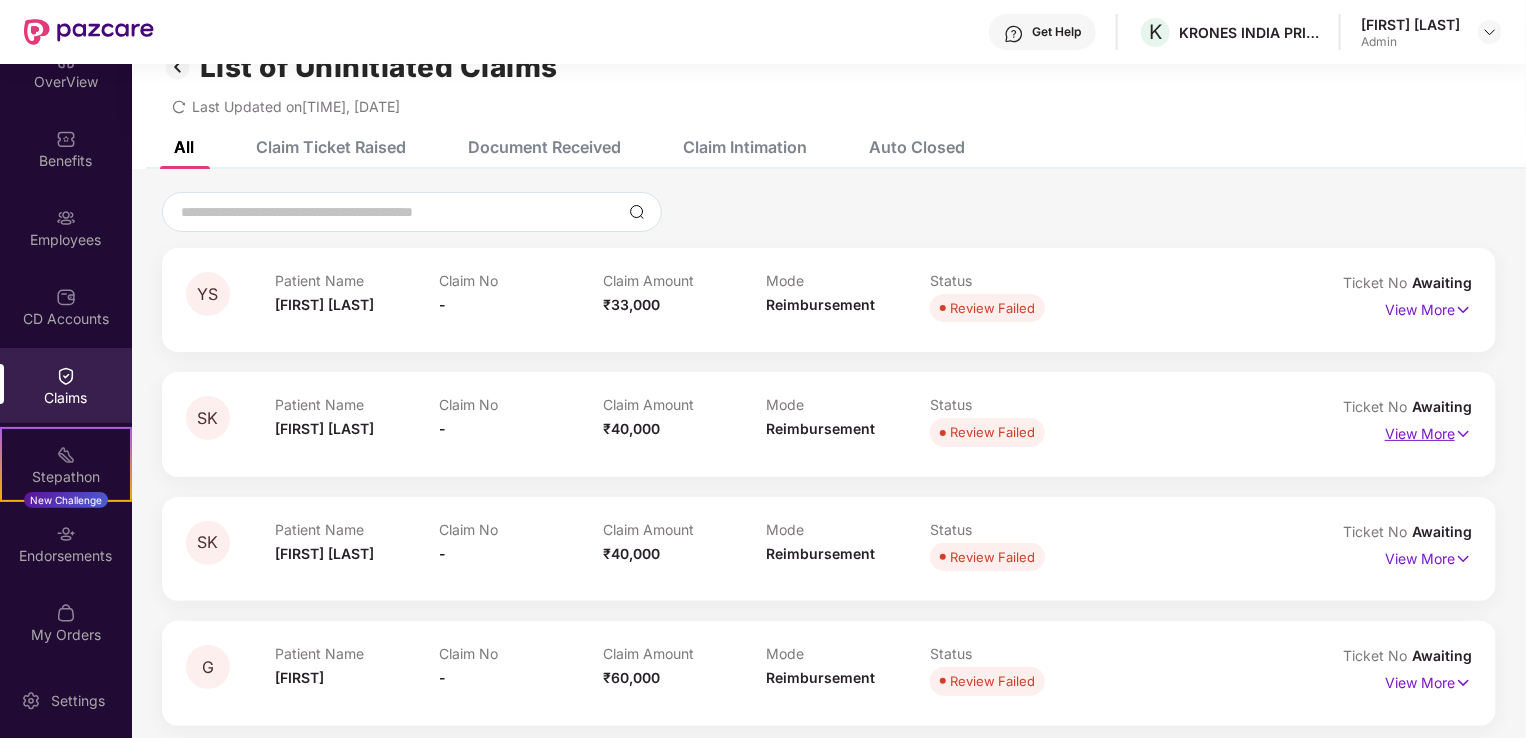 click at bounding box center (1463, 434) 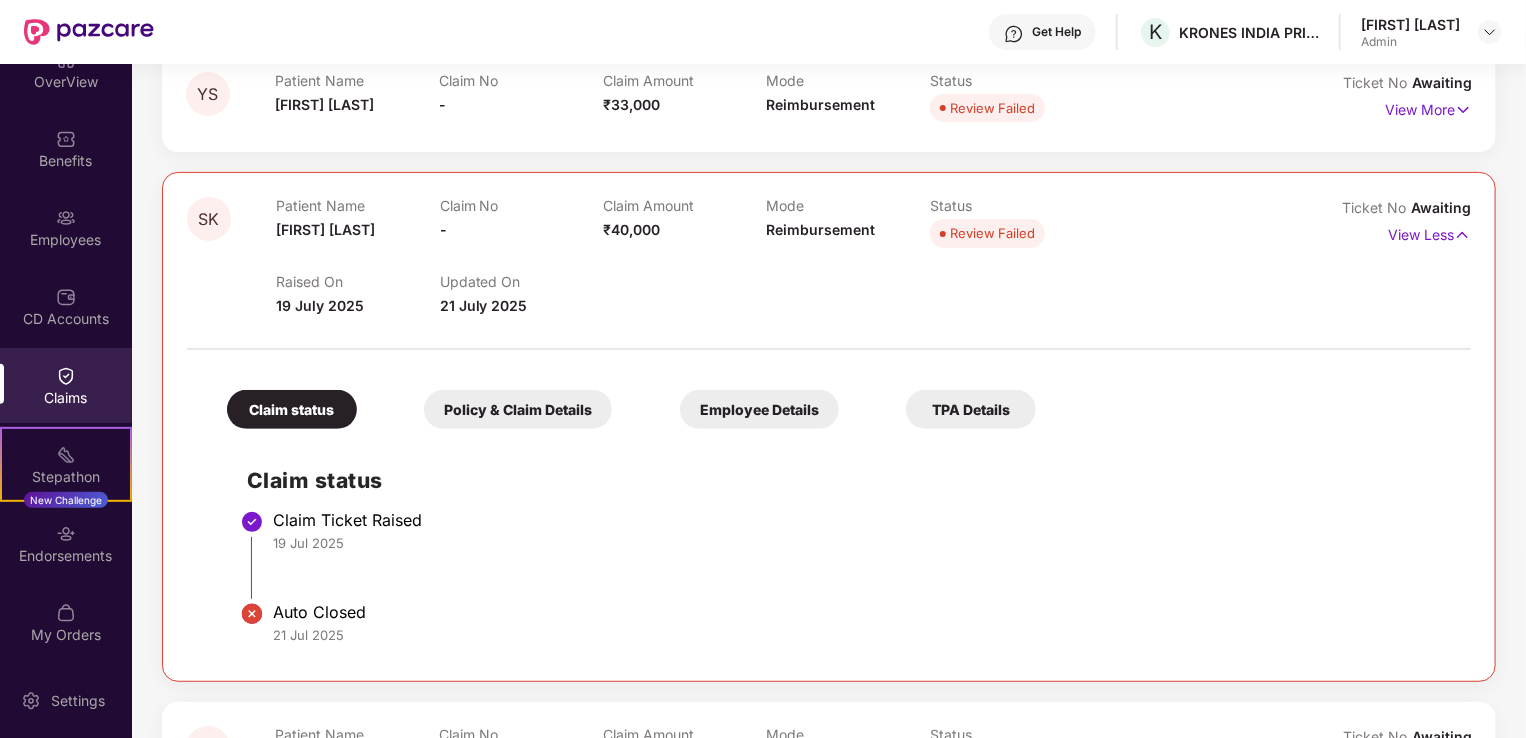 scroll, scrollTop: 144, scrollLeft: 0, axis: vertical 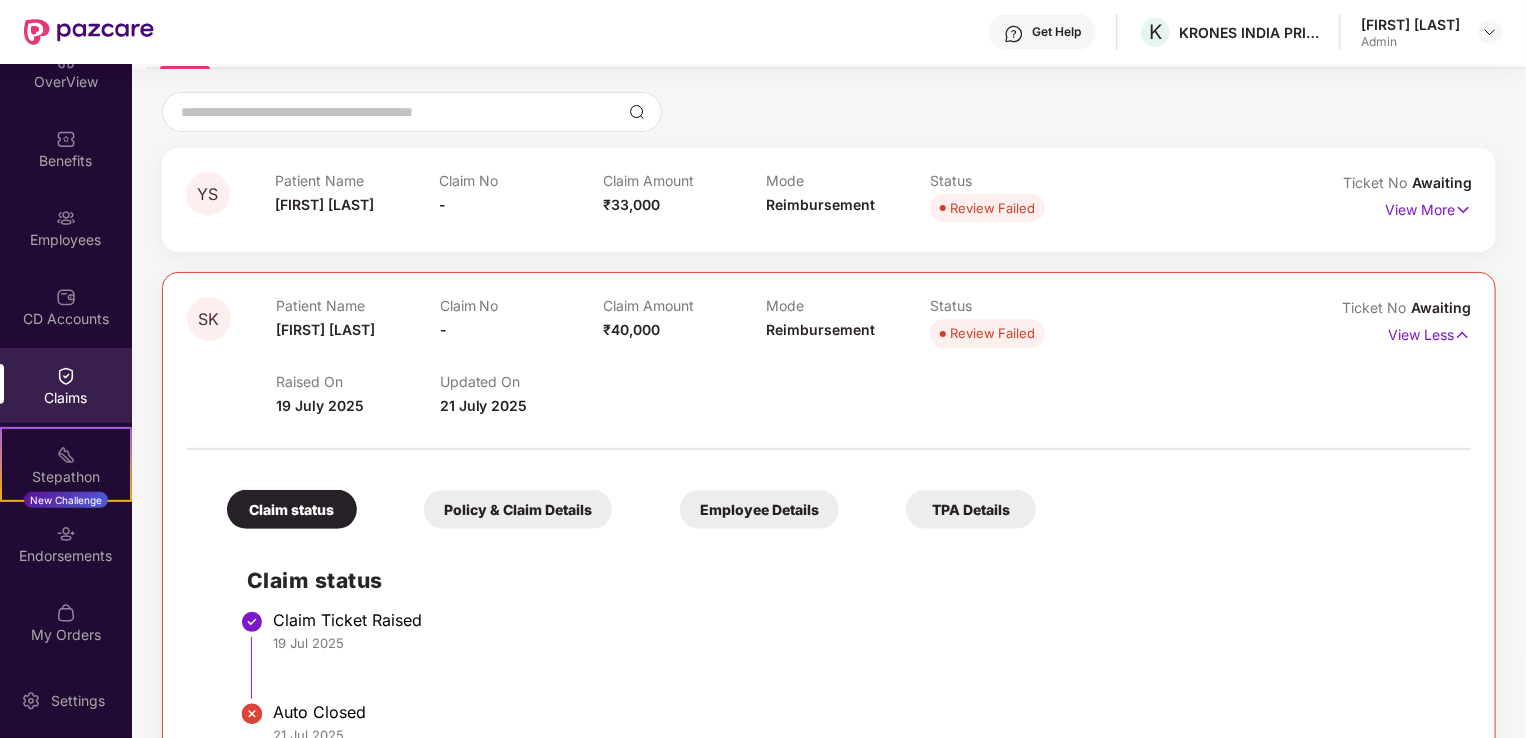 click on "Policy & Claim Details" at bounding box center (518, 509) 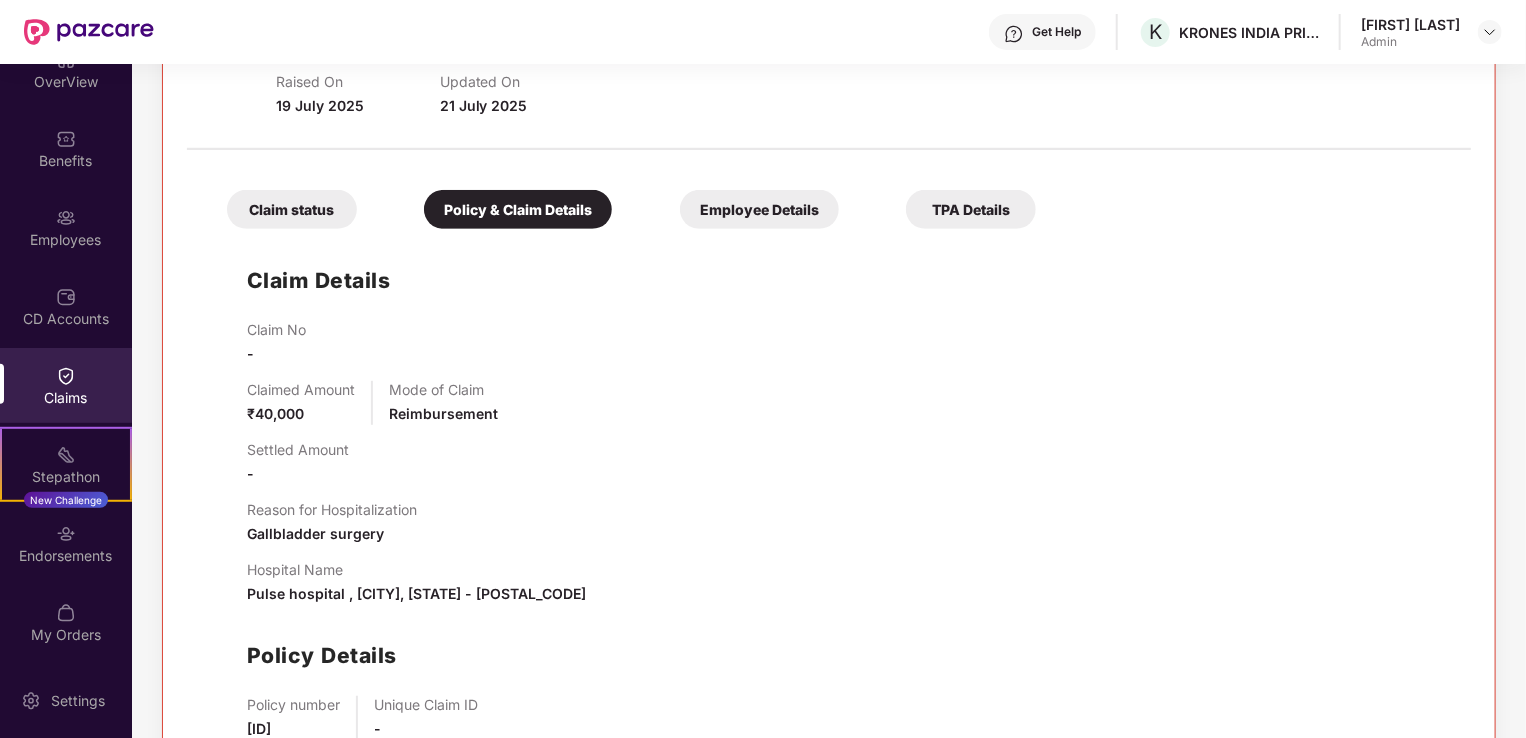 scroll, scrollTop: 344, scrollLeft: 0, axis: vertical 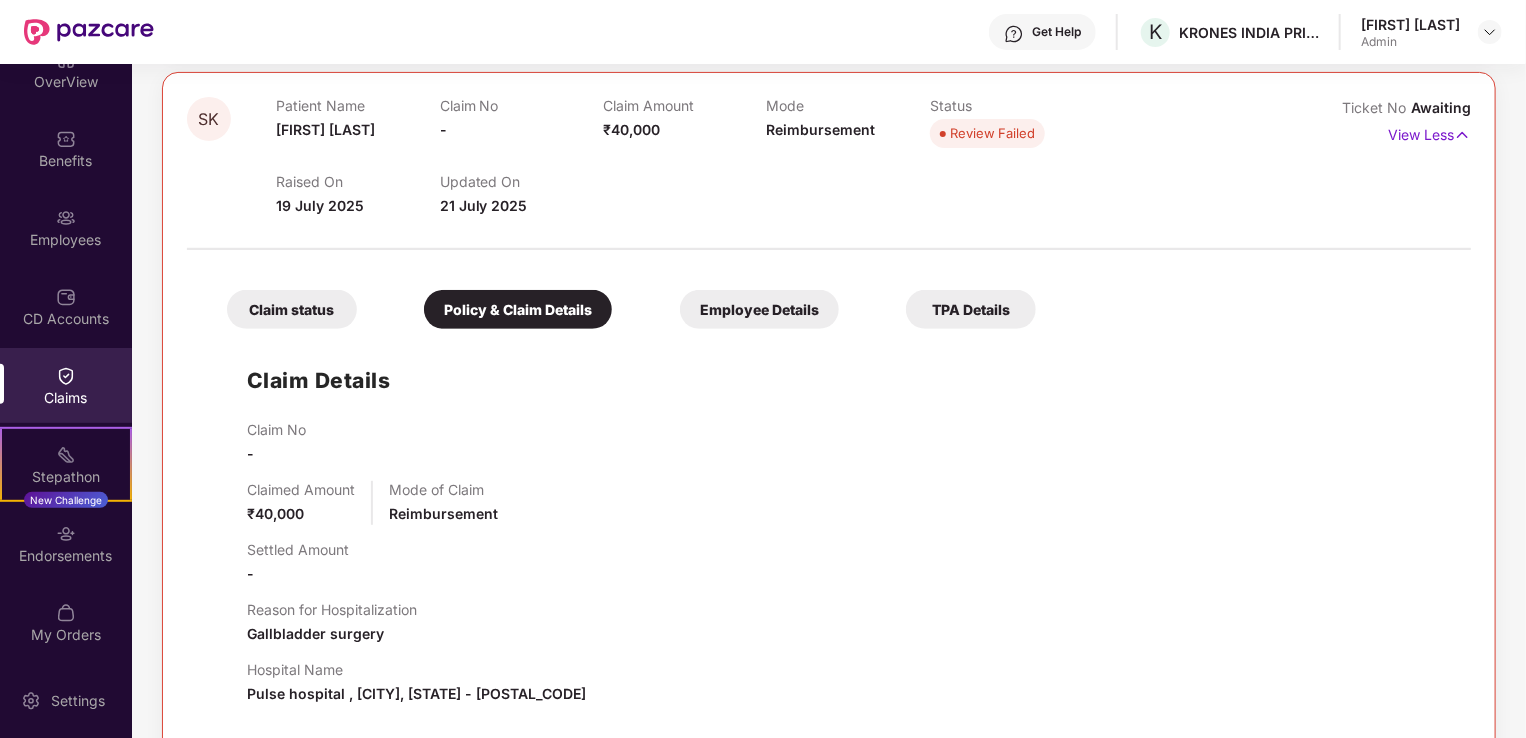 click on "Employee Details" at bounding box center [759, 309] 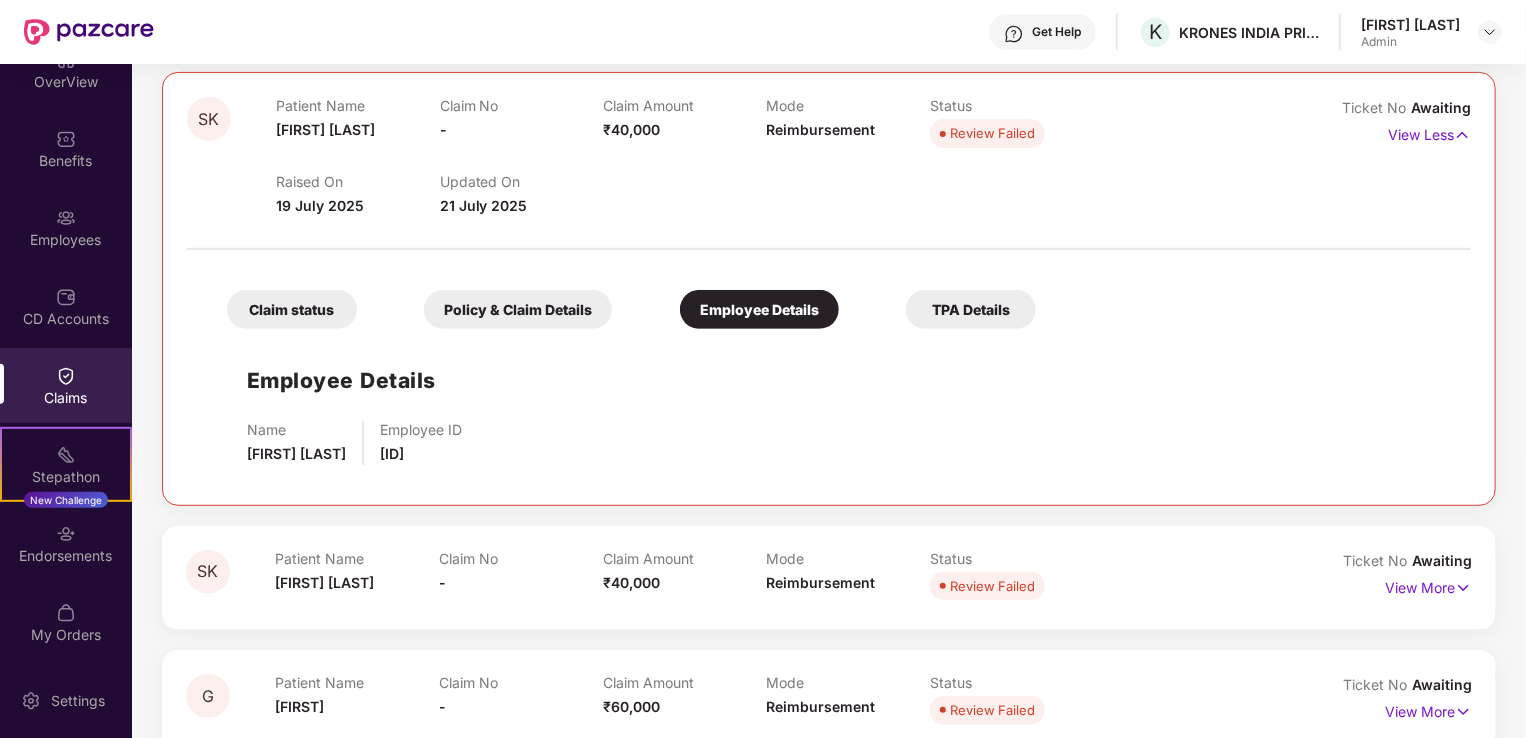 click on "Claim status" at bounding box center (292, 309) 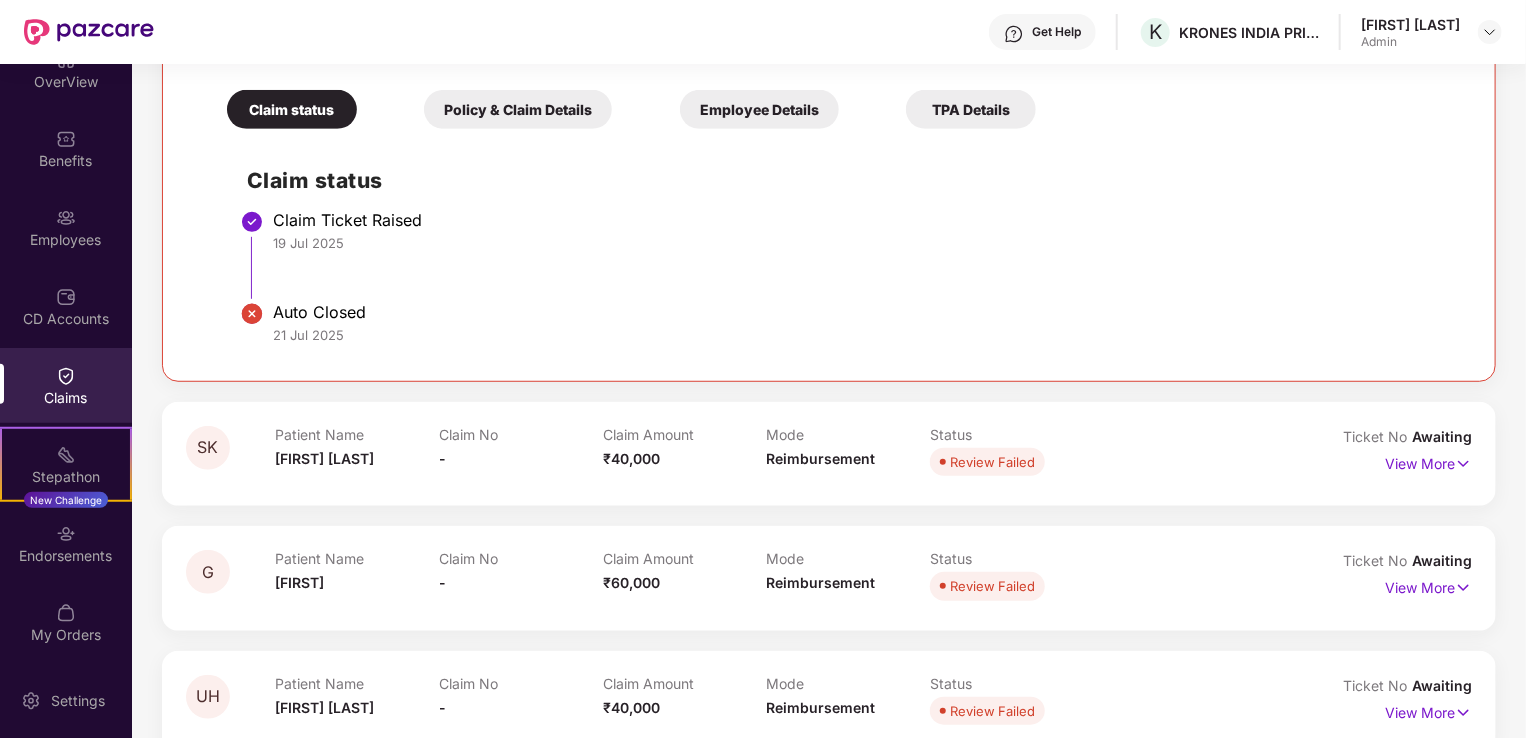 scroll, scrollTop: 644, scrollLeft: 0, axis: vertical 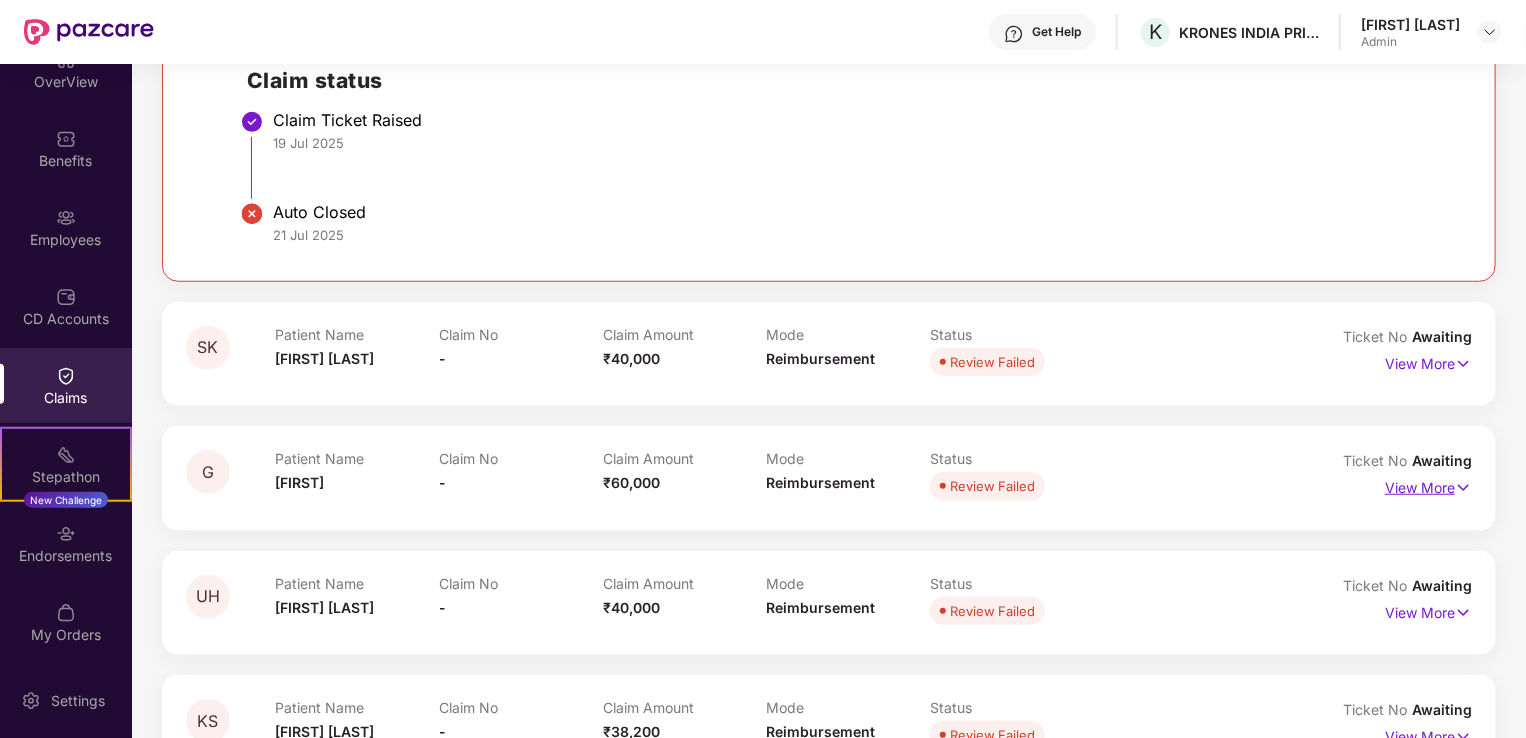 click on "View More" at bounding box center (1428, 485) 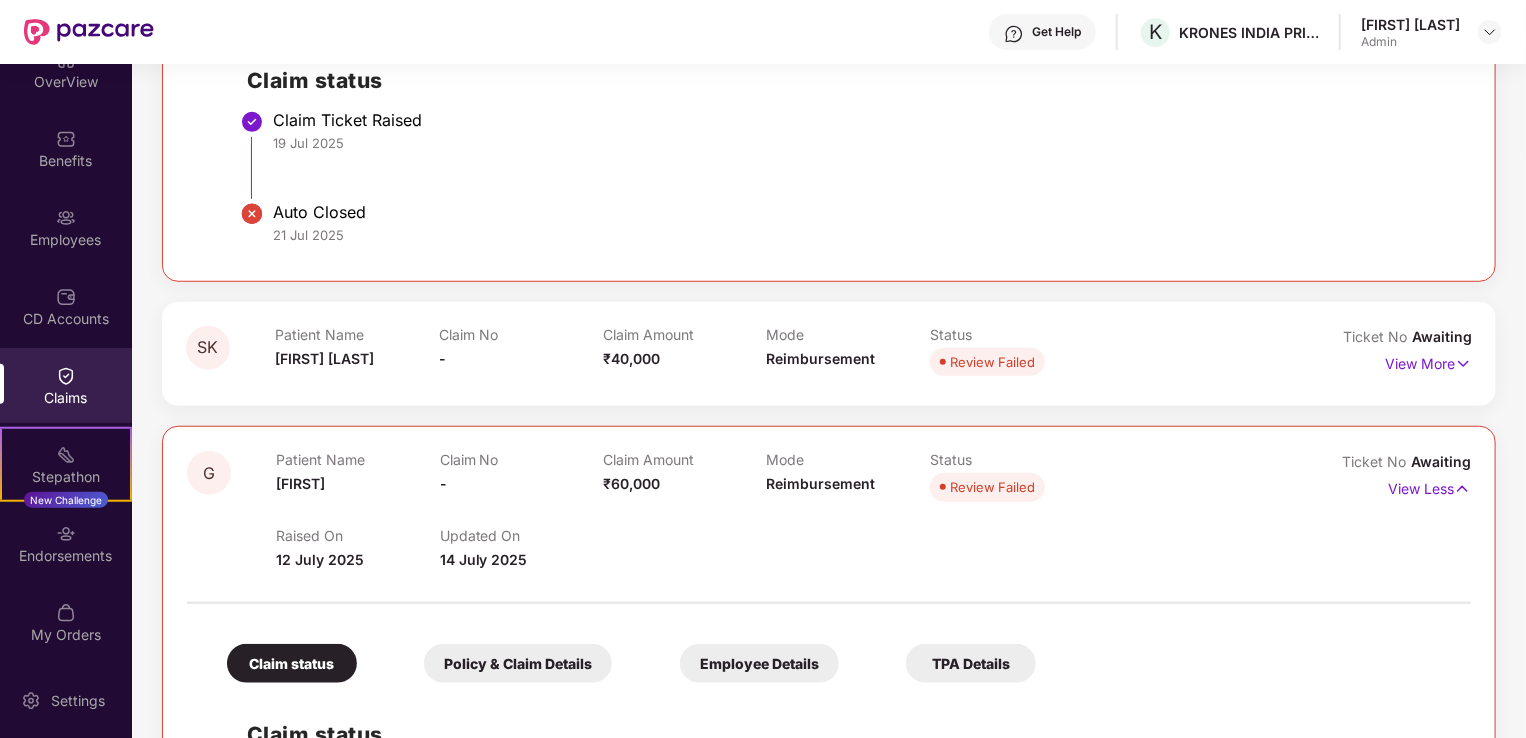 scroll, scrollTop: 844, scrollLeft: 0, axis: vertical 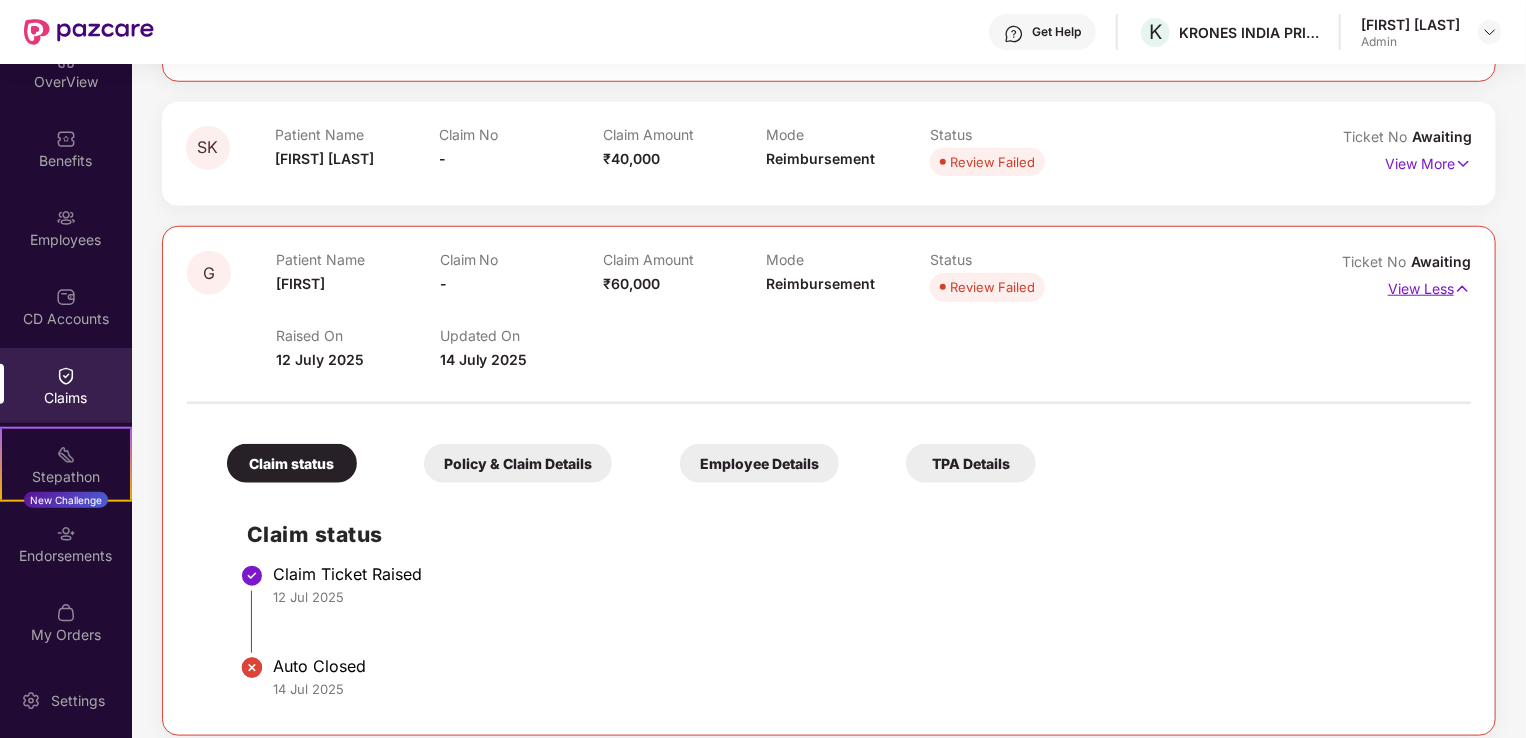 click at bounding box center [1462, 289] 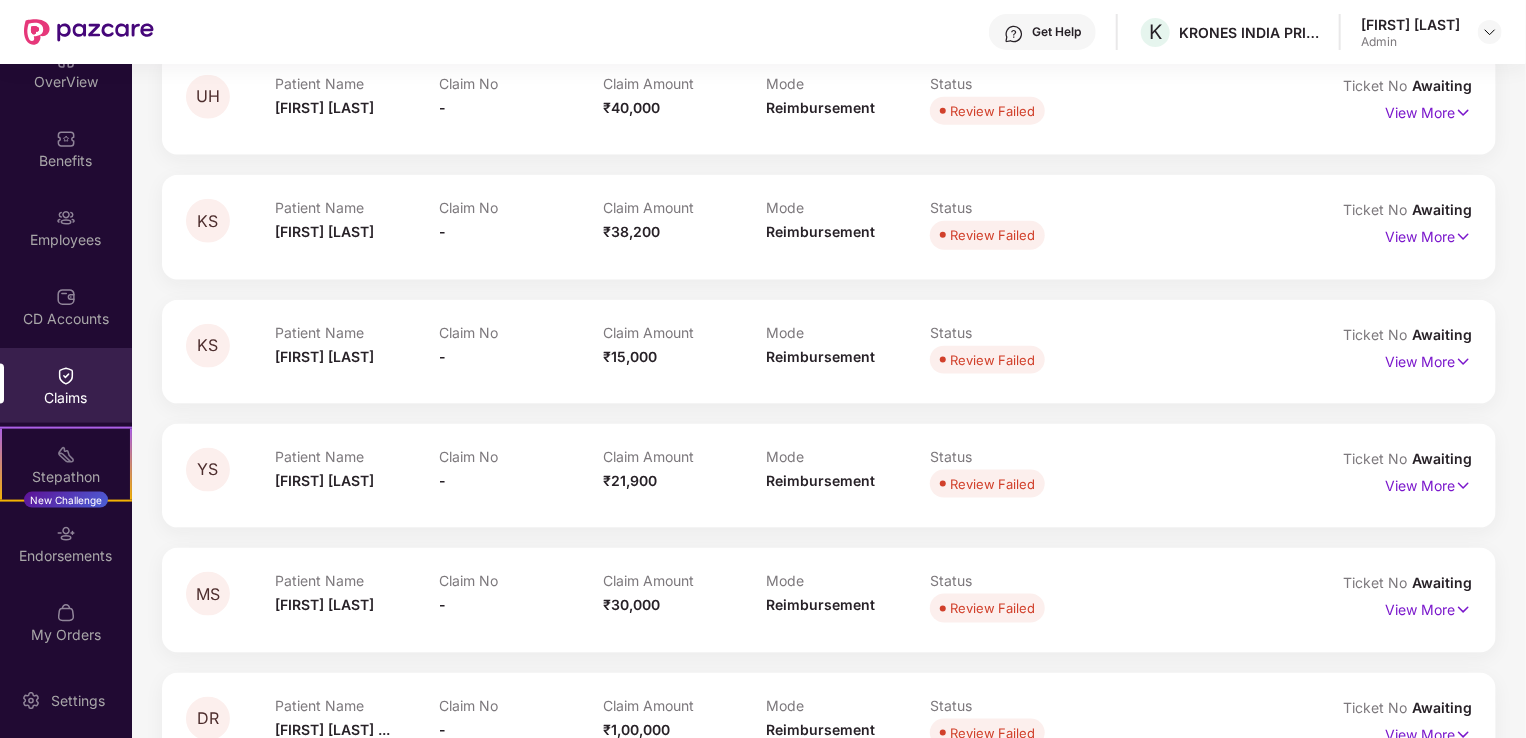 scroll, scrollTop: 1202, scrollLeft: 0, axis: vertical 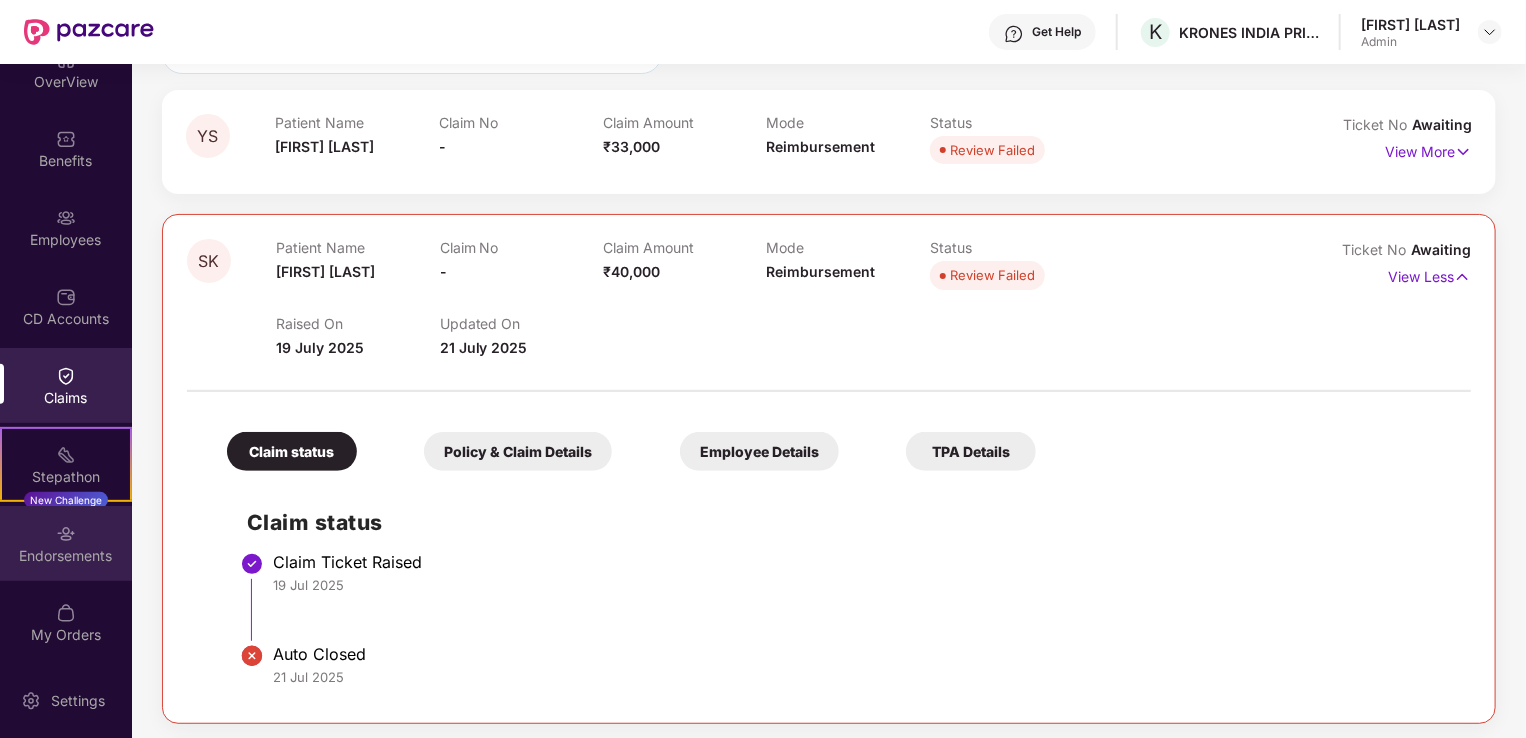 click at bounding box center [66, 534] 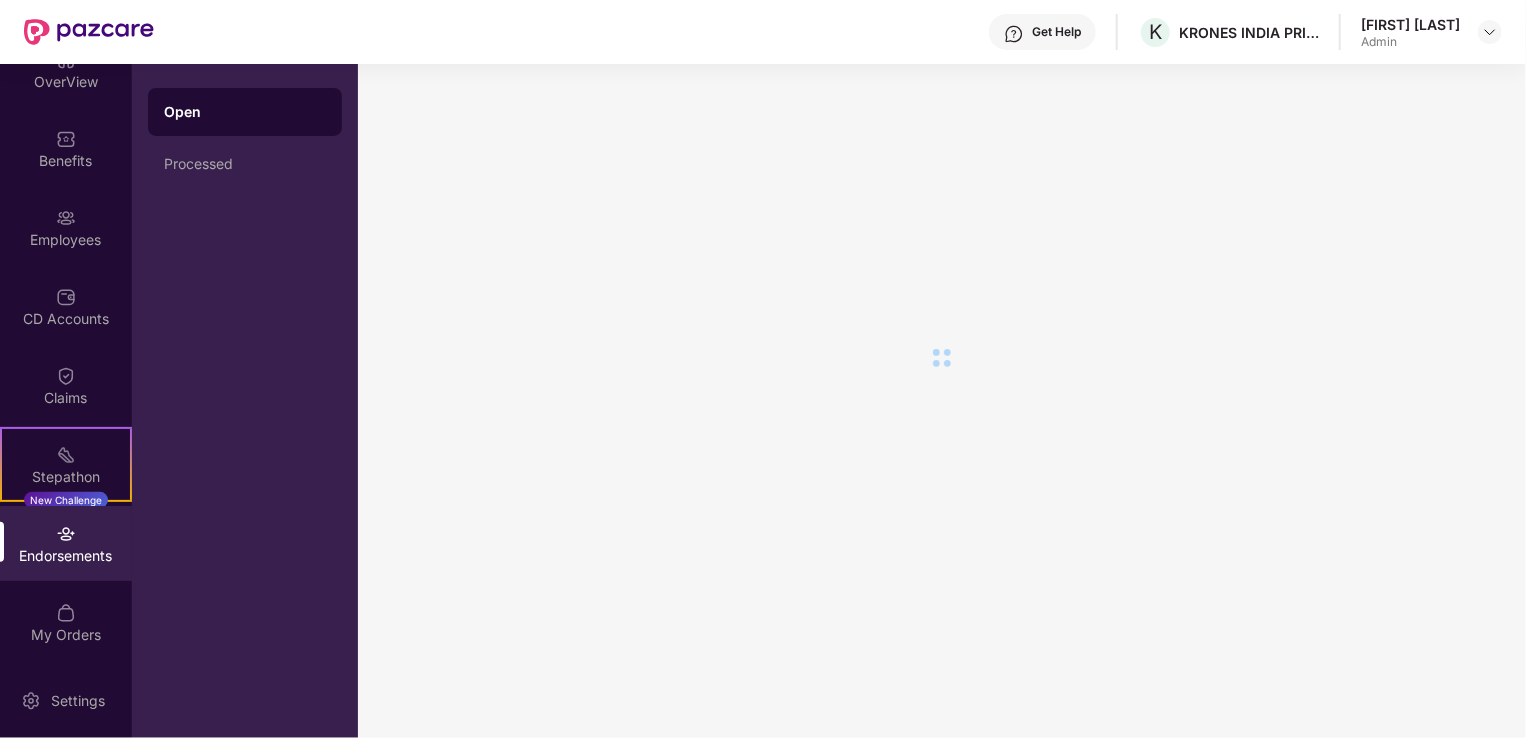 scroll, scrollTop: 0, scrollLeft: 0, axis: both 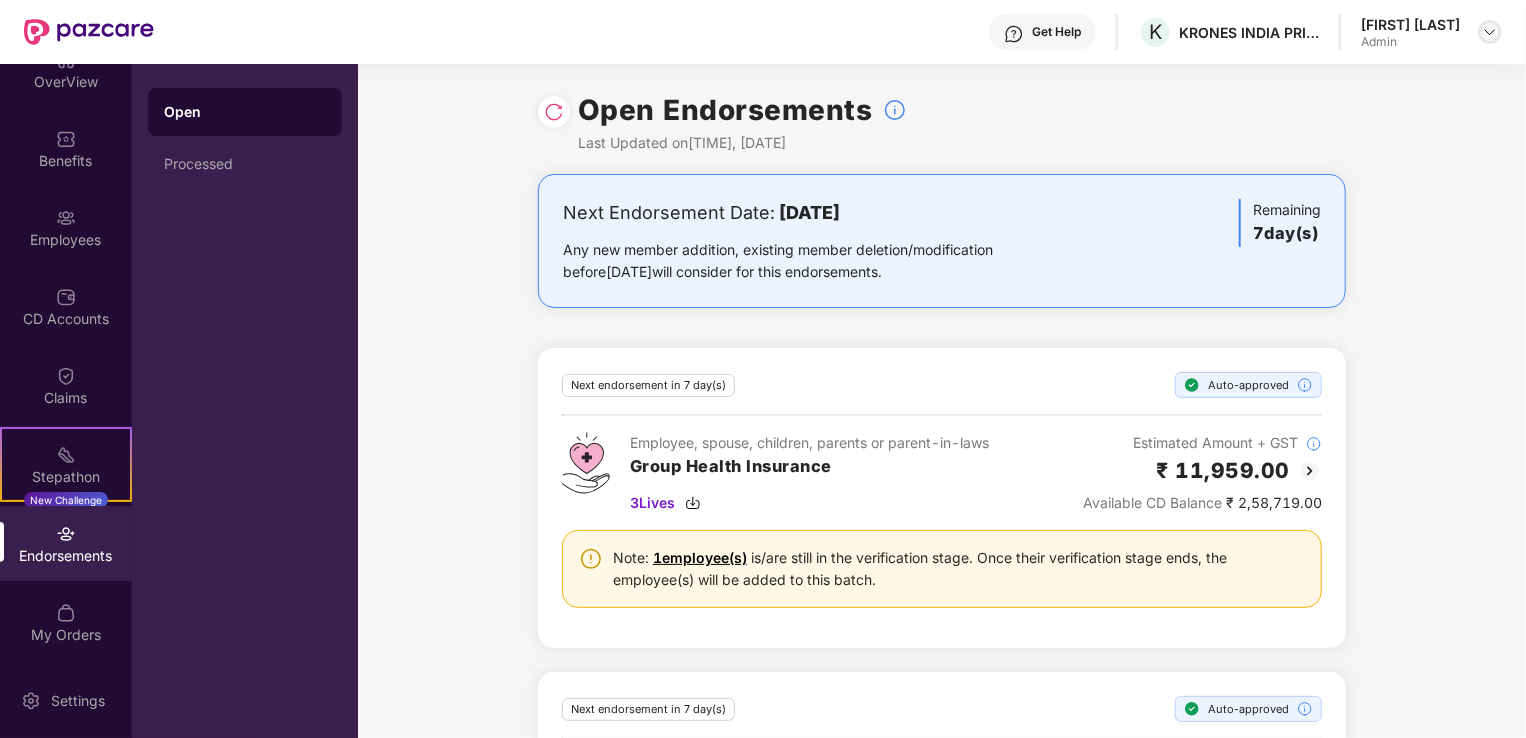 click at bounding box center [1490, 32] 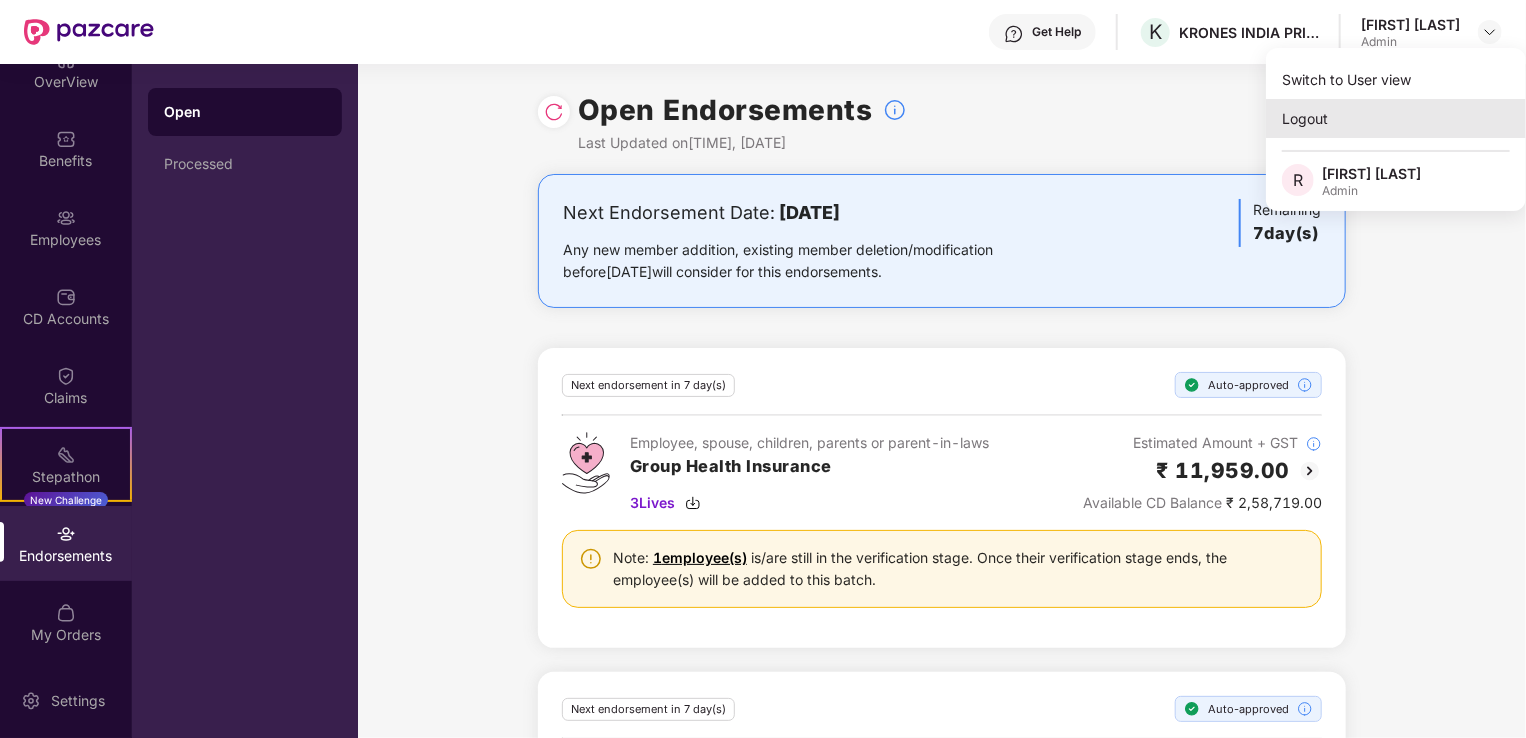 click on "Logout" at bounding box center (1396, 118) 